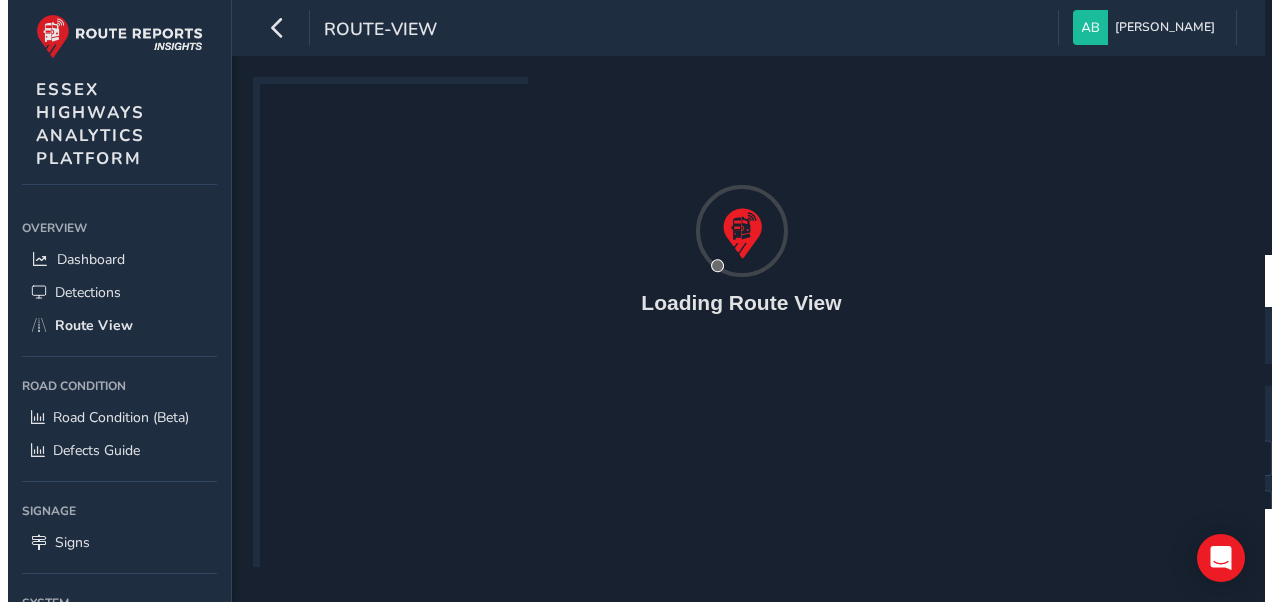 scroll, scrollTop: 0, scrollLeft: 0, axis: both 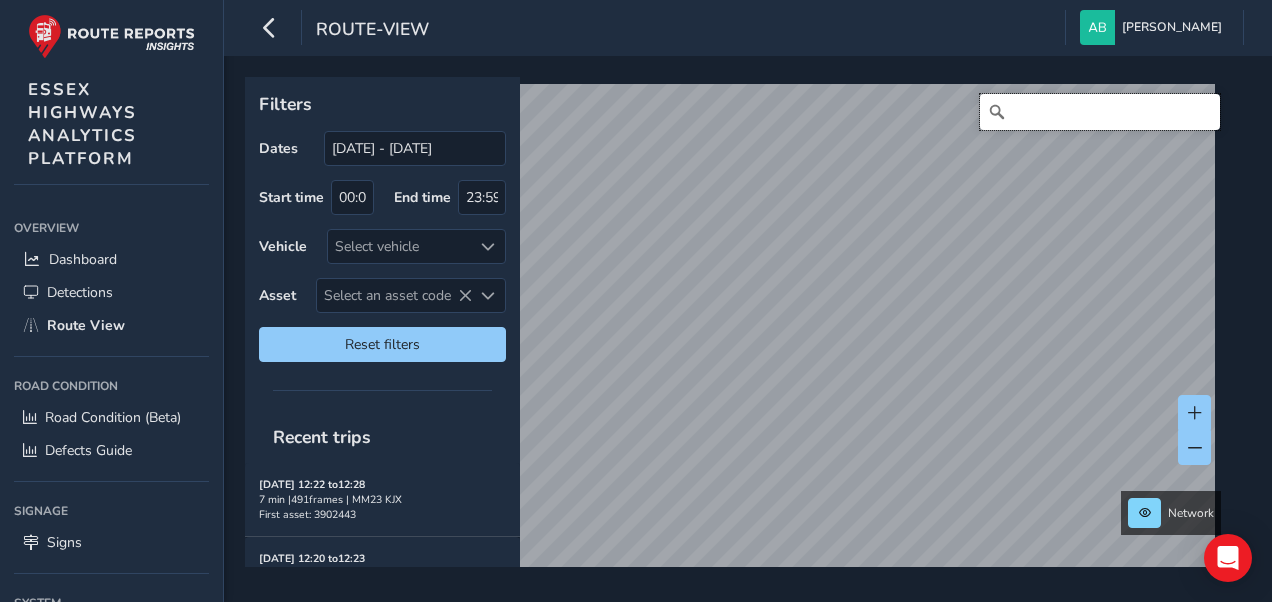 click at bounding box center (1100, 112) 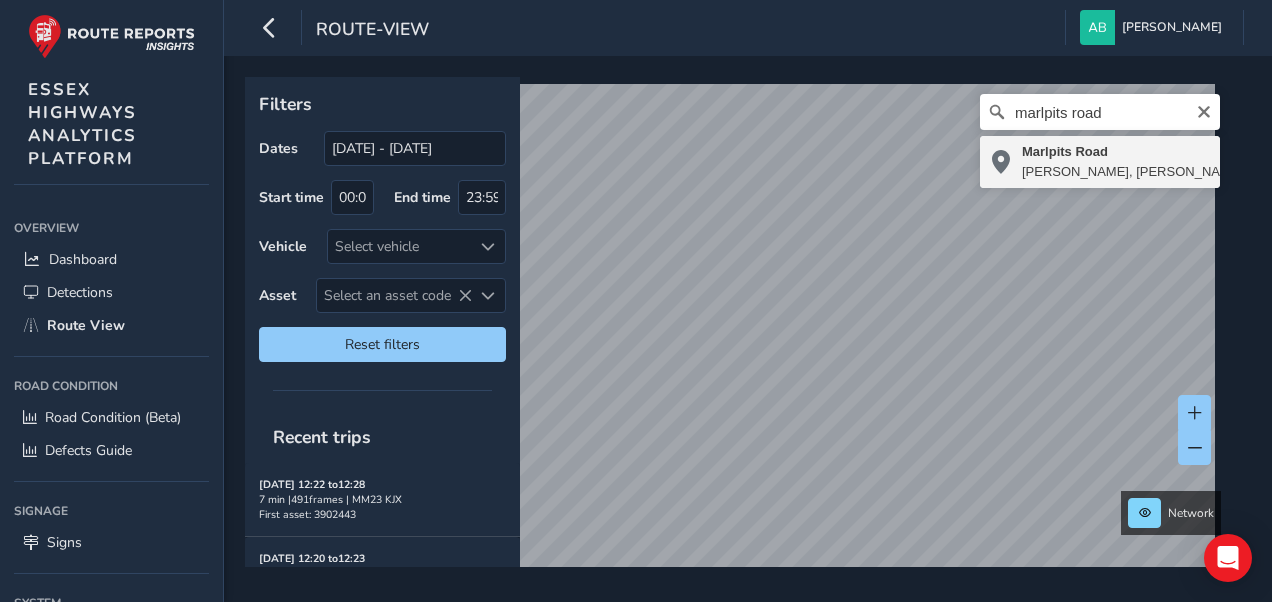 type on "[STREET_ADDRESS][PERSON_NAME]" 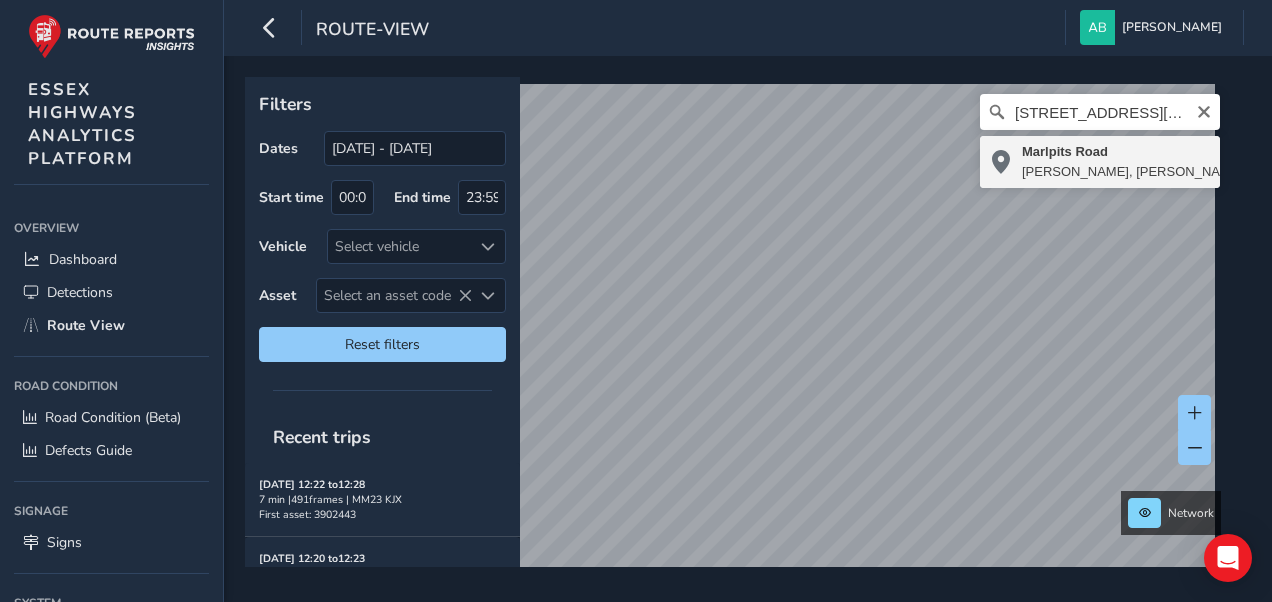 scroll, scrollTop: 0, scrollLeft: 0, axis: both 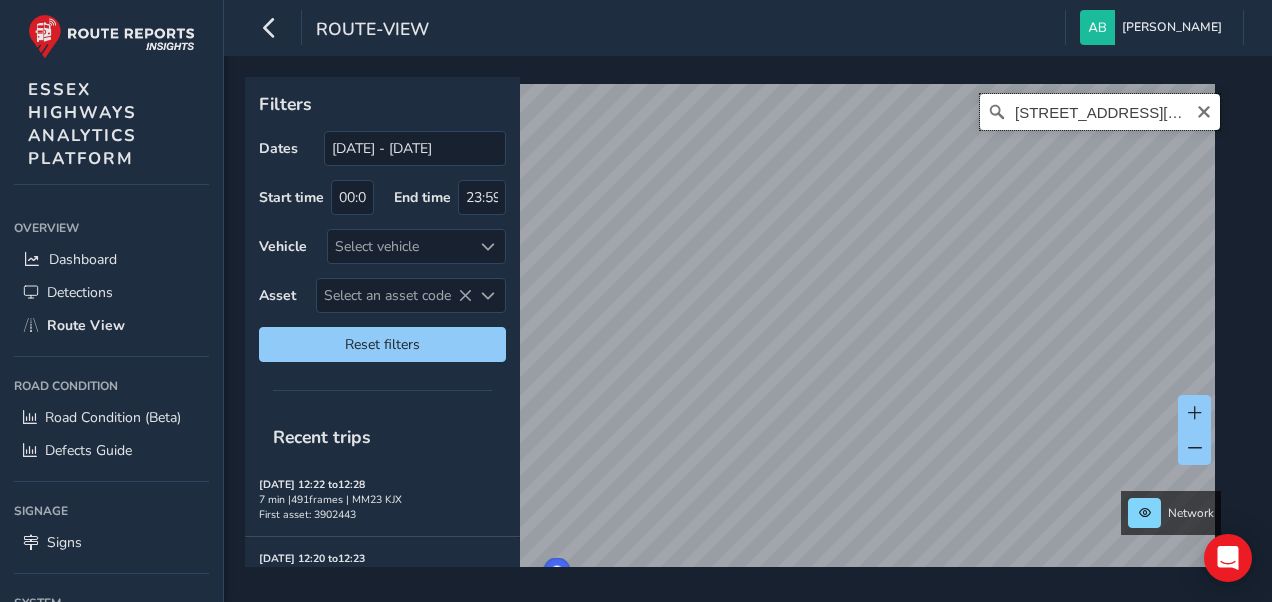 click on "[STREET_ADDRESS][PERSON_NAME]" at bounding box center [1100, 112] 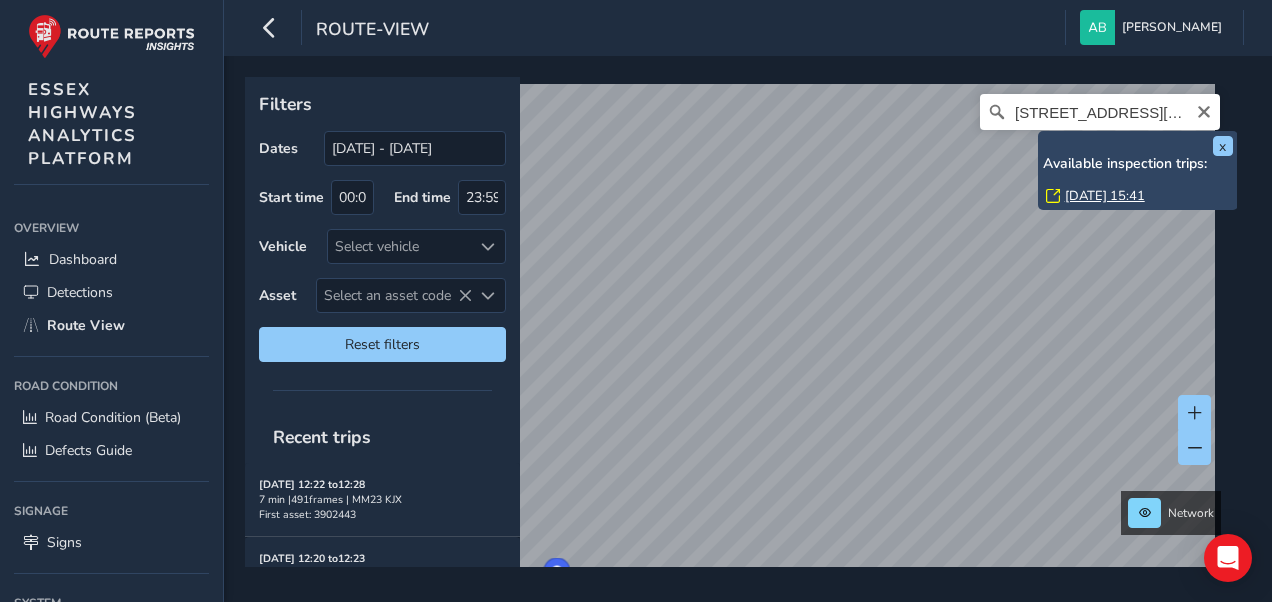 click on "[DATE] 15:41" at bounding box center (1105, 196) 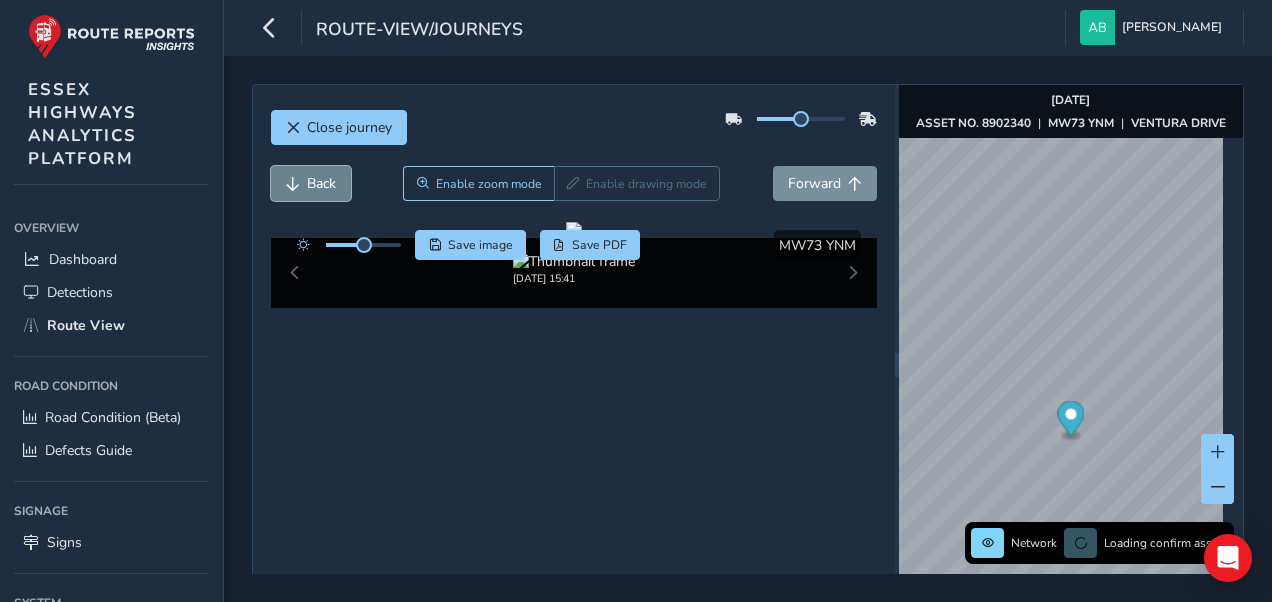 click on "Back" at bounding box center [321, 183] 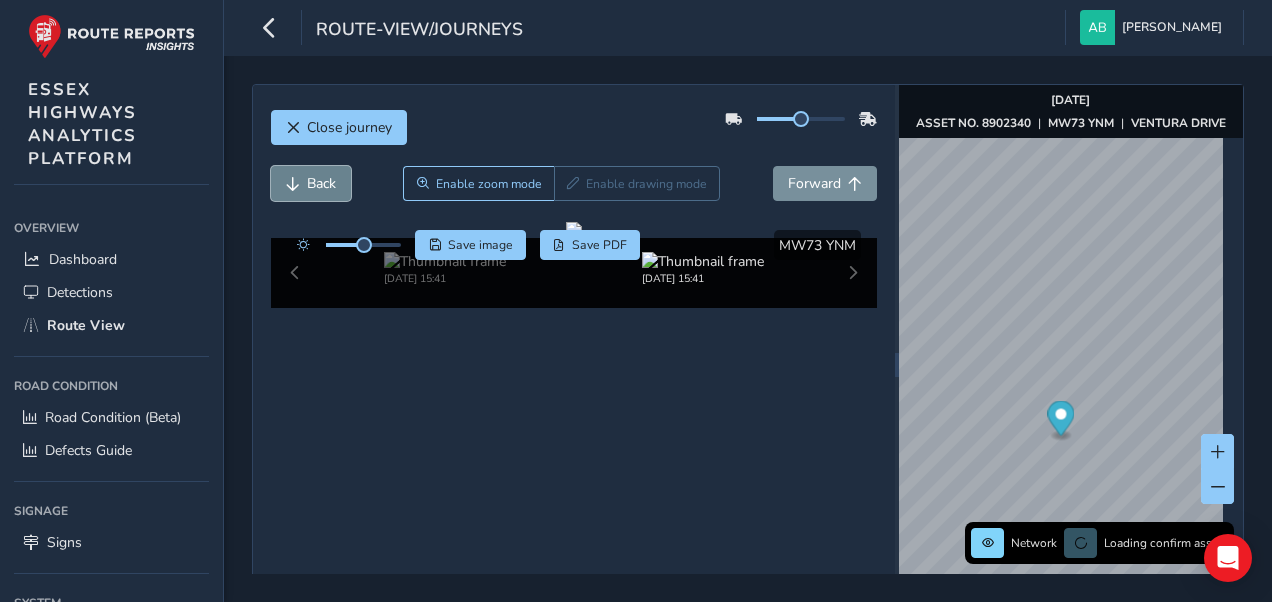 click on "Back" at bounding box center (321, 183) 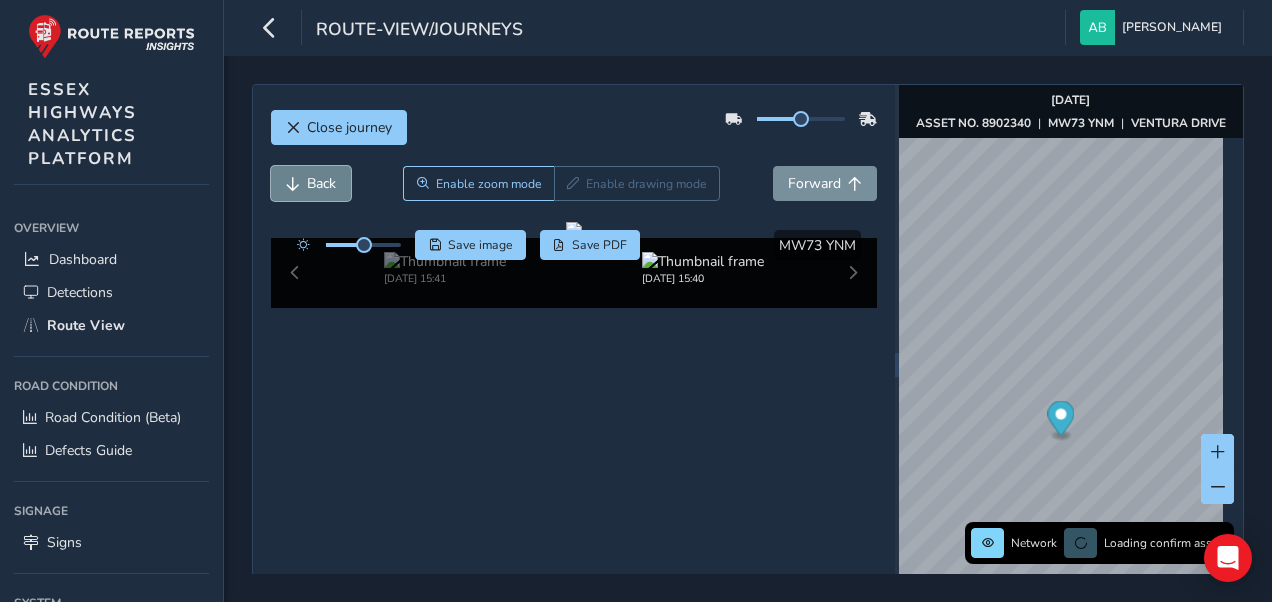 click on "Back" at bounding box center [321, 183] 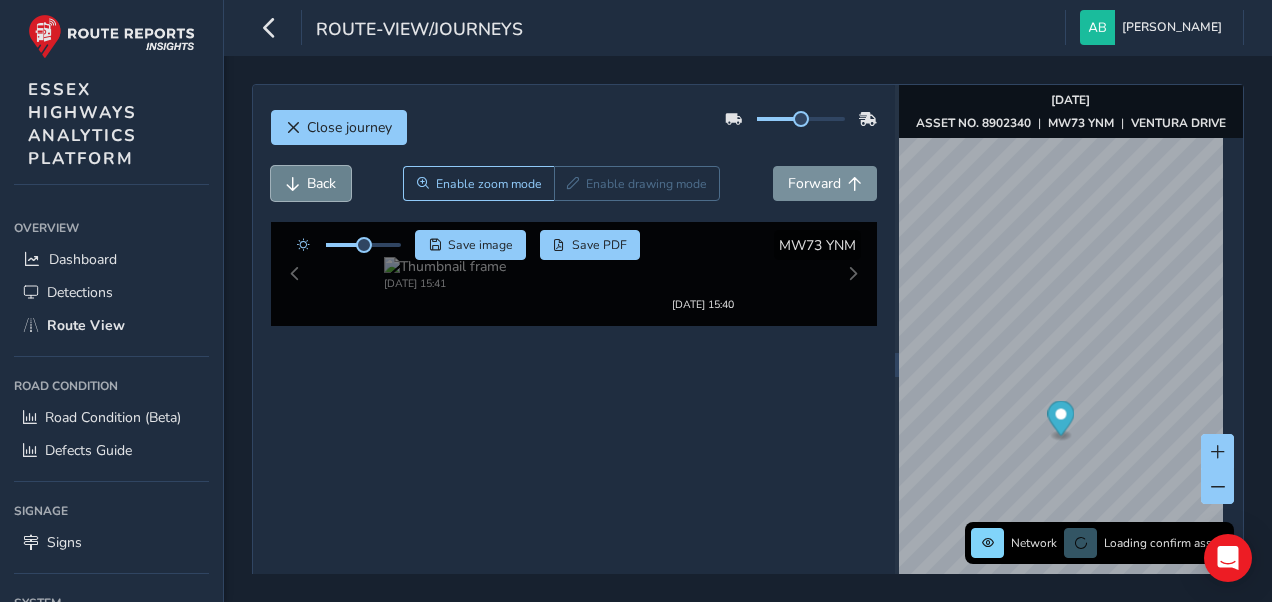 click on "Back" at bounding box center (321, 183) 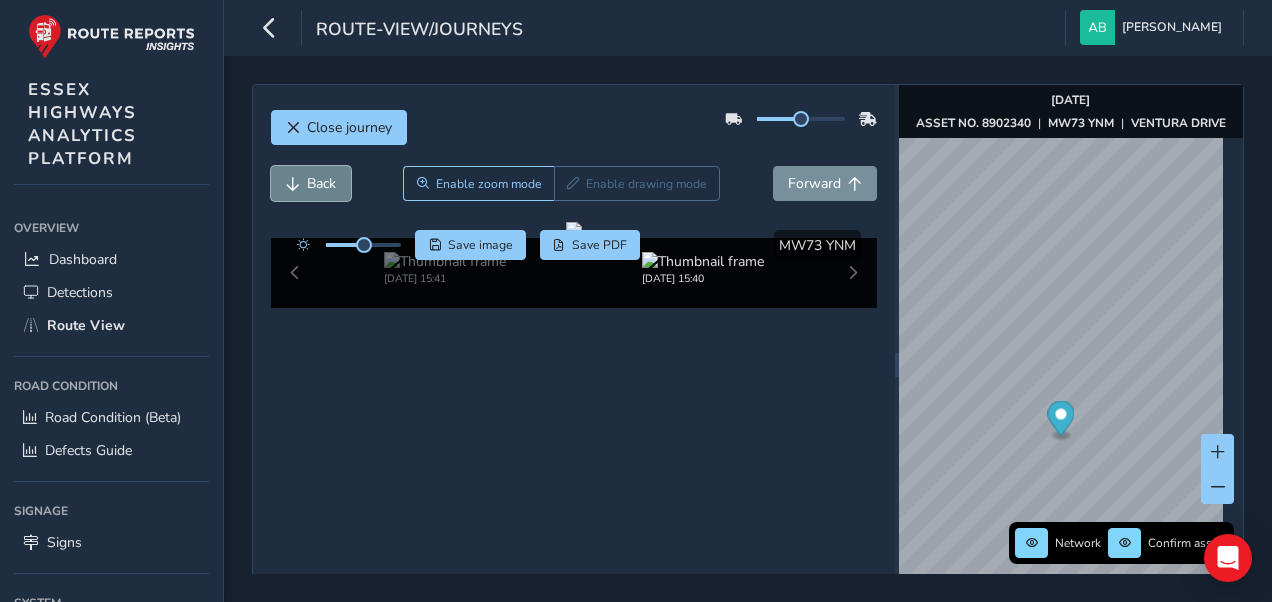 click on "Back" at bounding box center [321, 183] 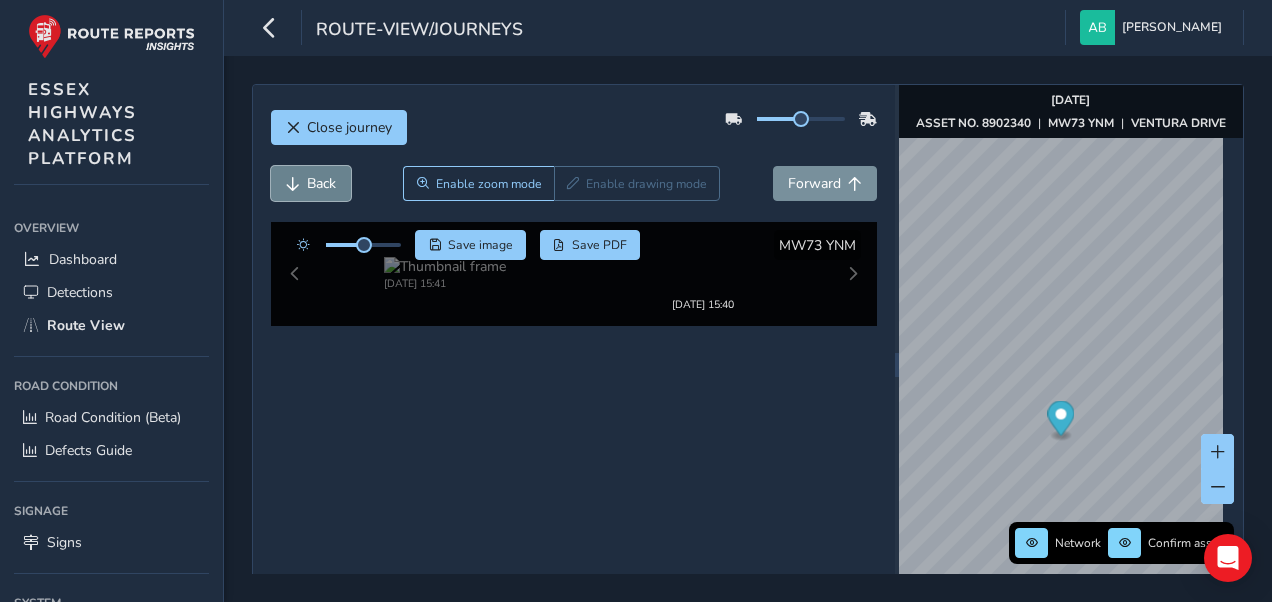 click on "Back" at bounding box center (321, 183) 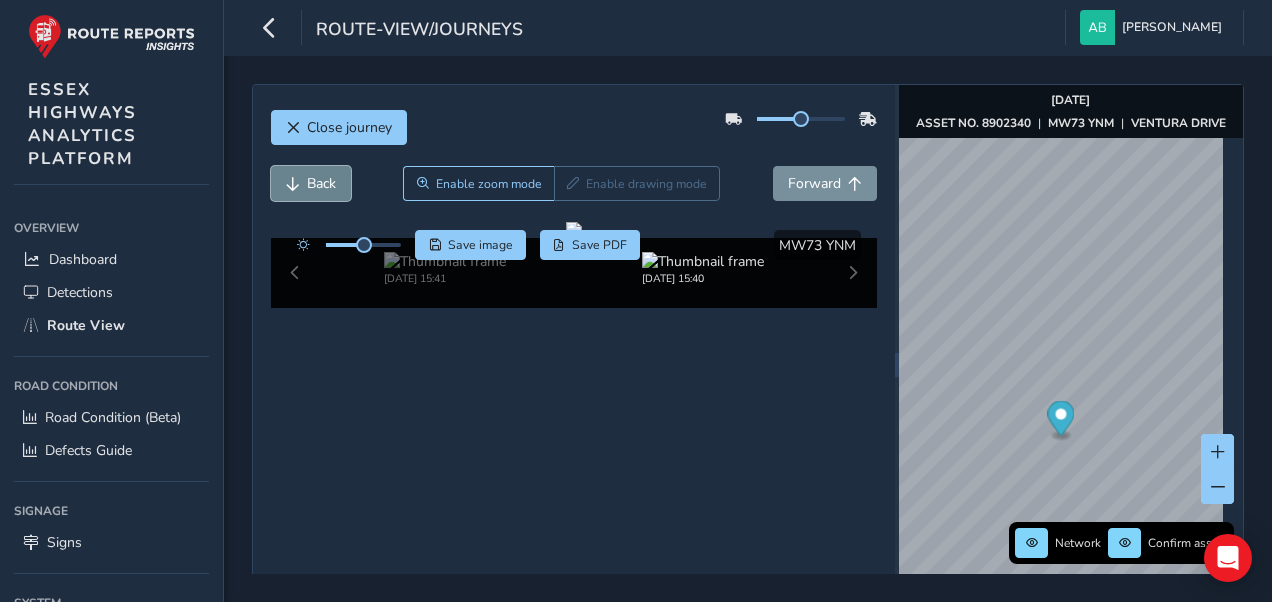 click on "Back" at bounding box center [321, 183] 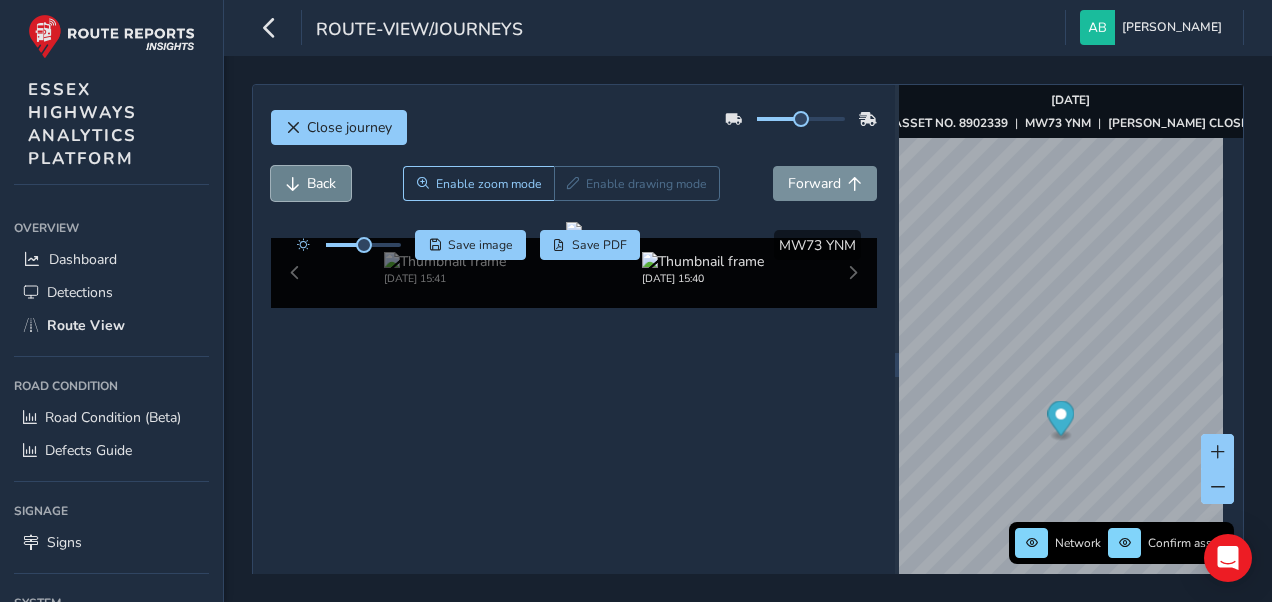click on "Back" at bounding box center (321, 183) 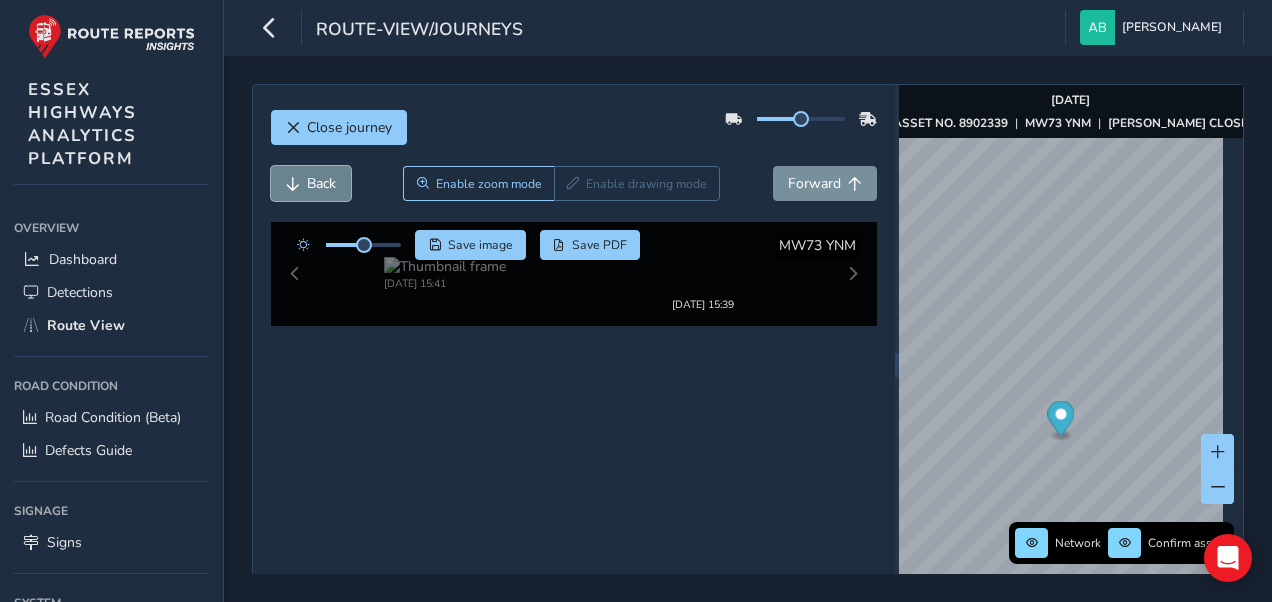 click on "Back" at bounding box center (321, 183) 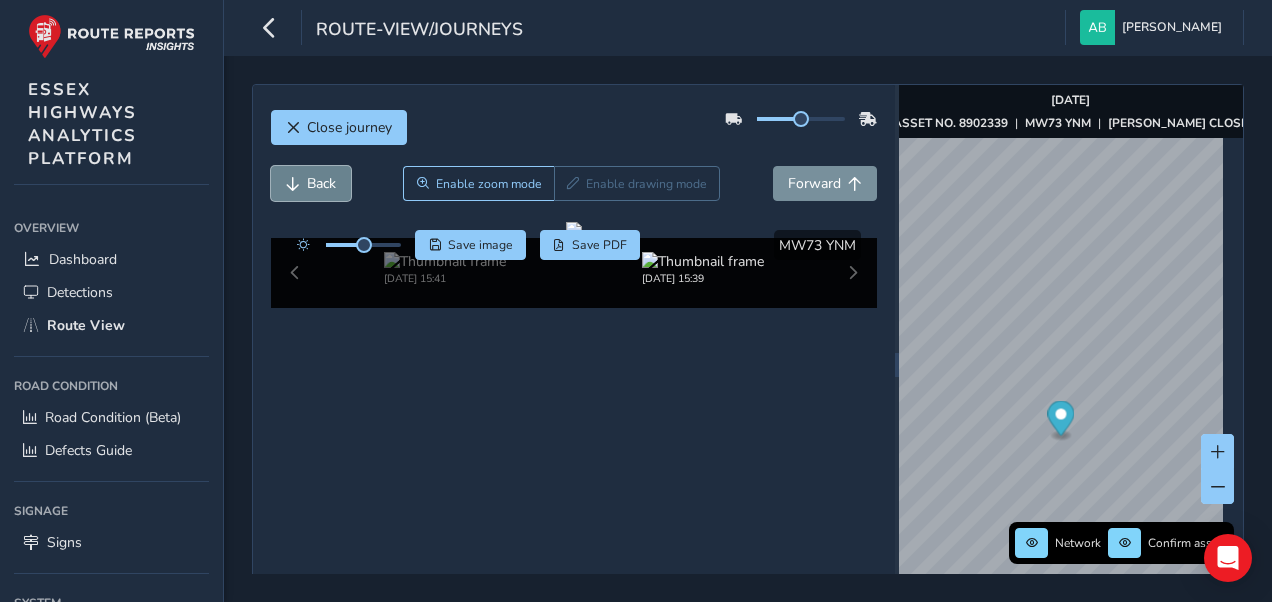 click on "Back" at bounding box center [321, 183] 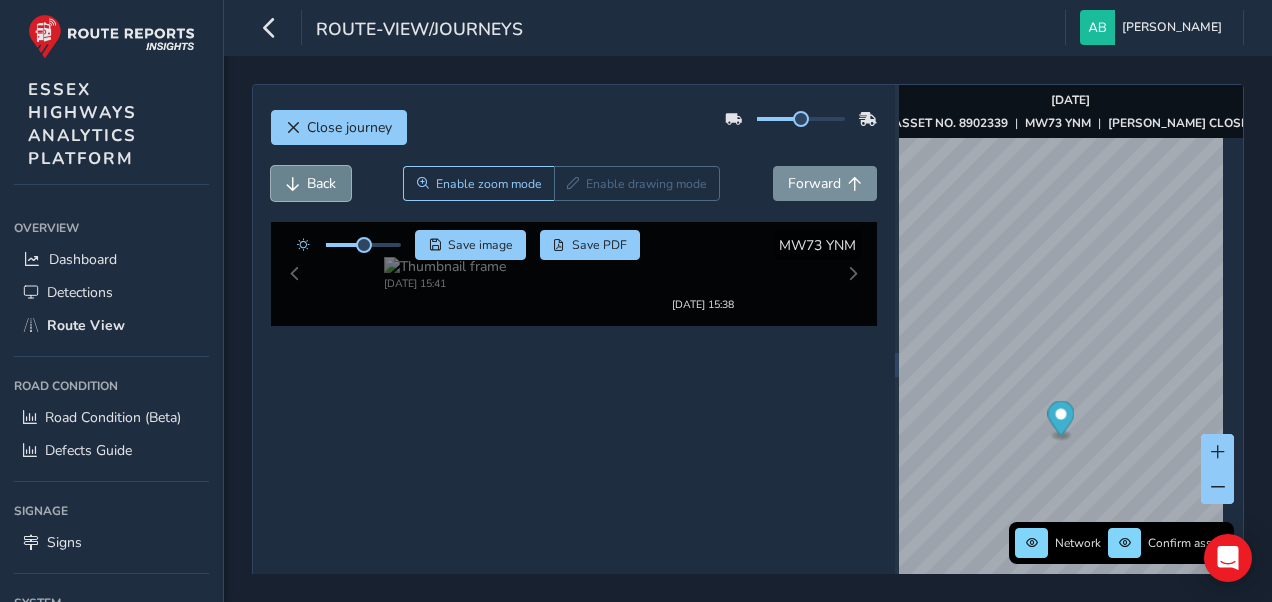 click on "Back" at bounding box center (321, 183) 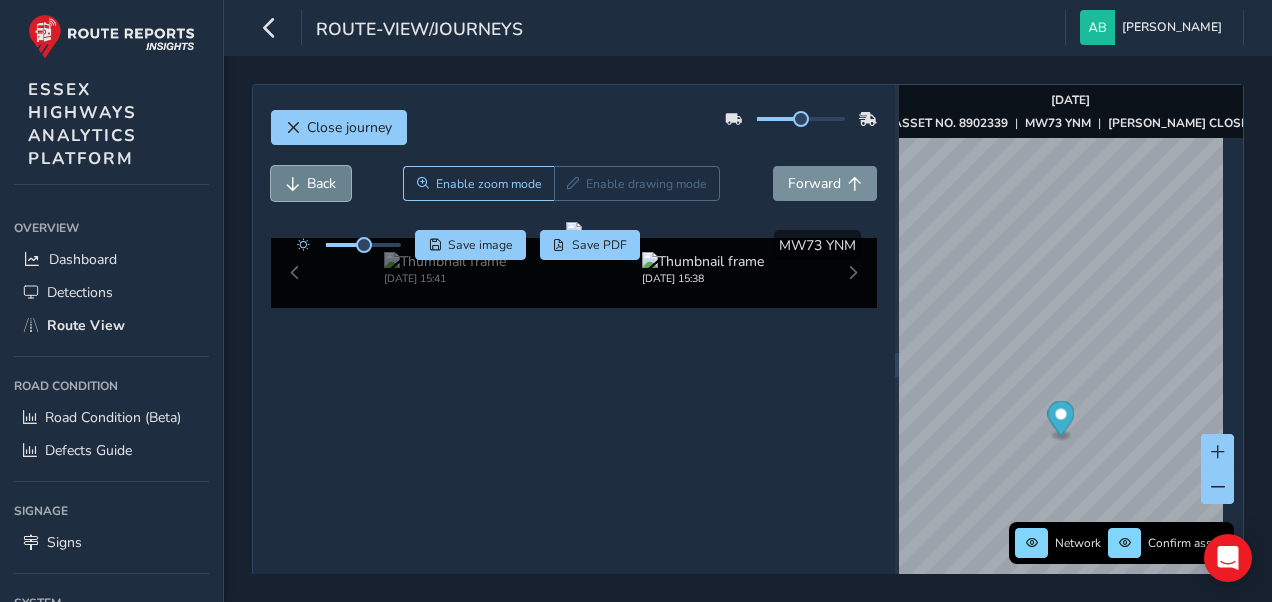 click on "Back" at bounding box center [321, 183] 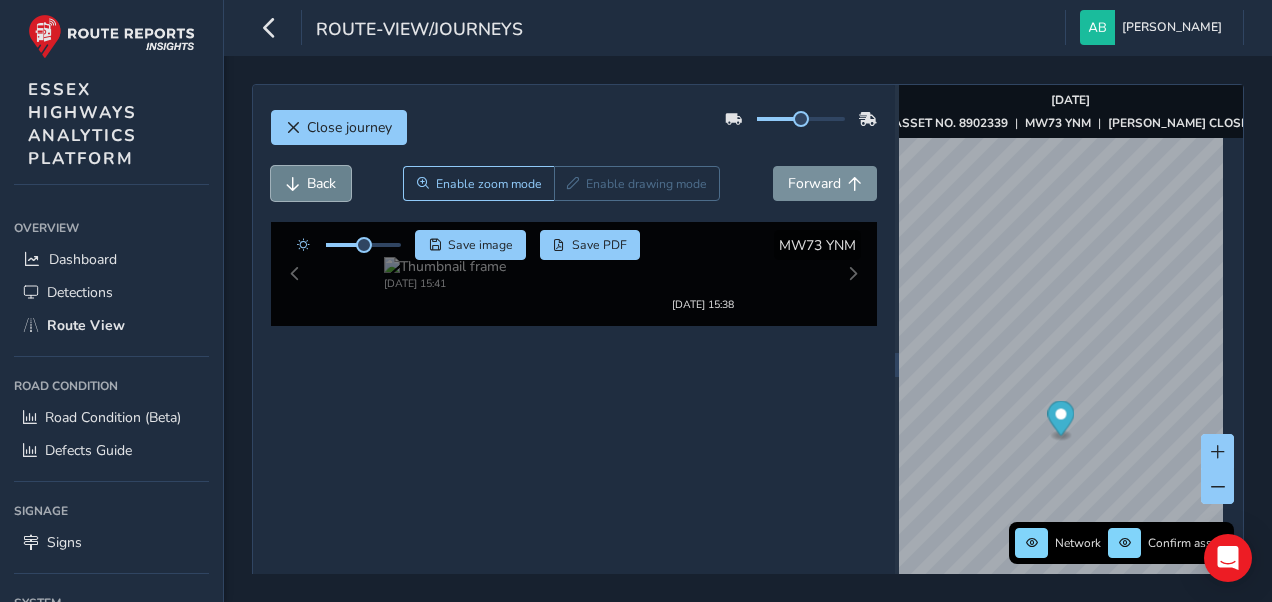click on "Back" at bounding box center [321, 183] 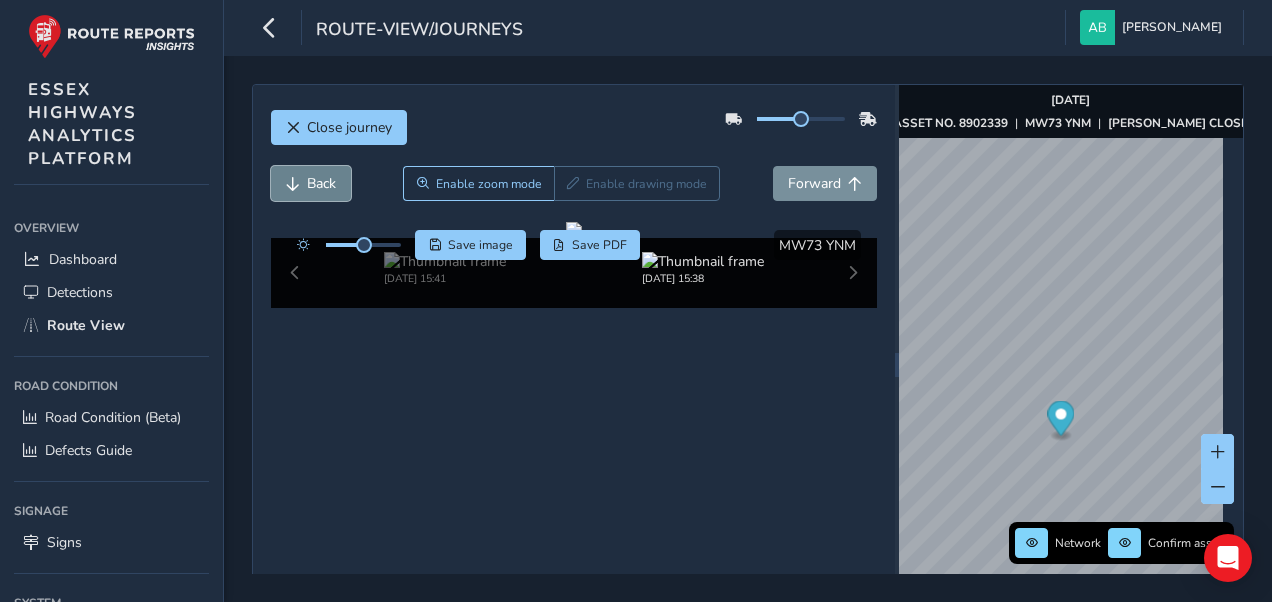 click on "Back" at bounding box center [321, 183] 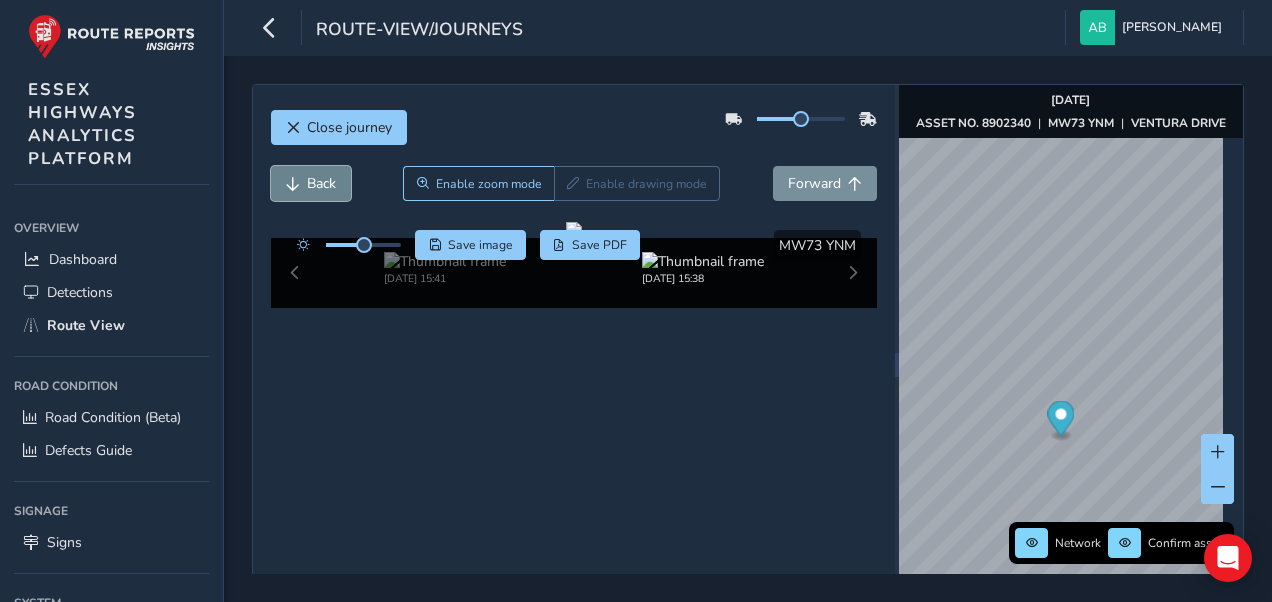 click on "Back" at bounding box center [321, 183] 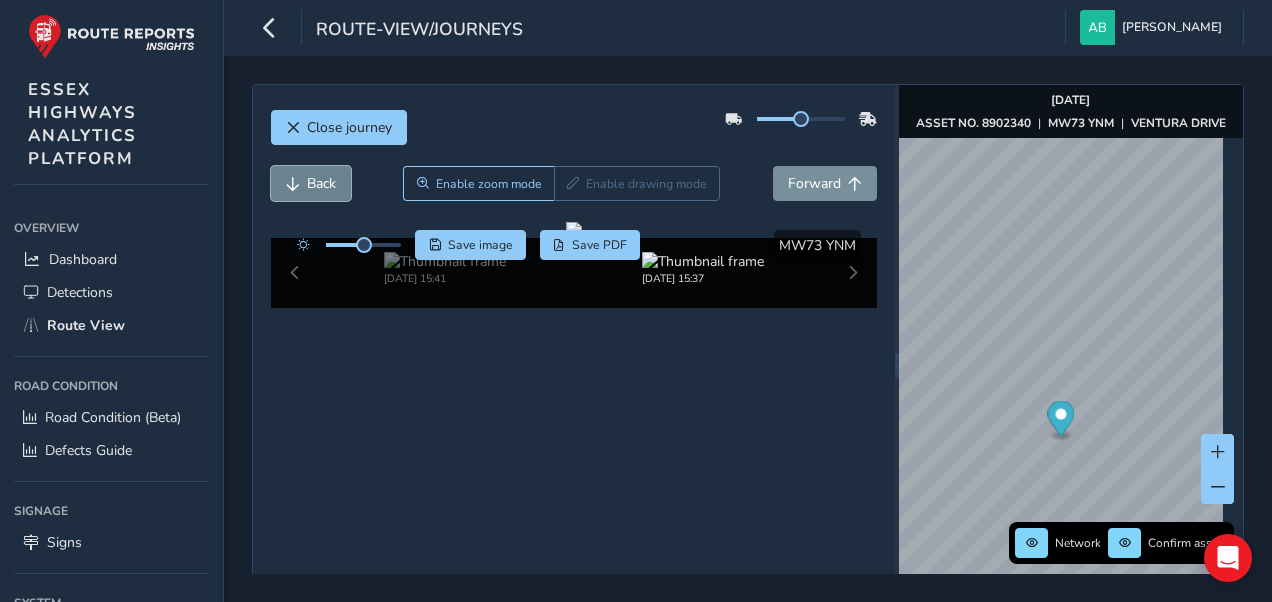click on "Back" at bounding box center (321, 183) 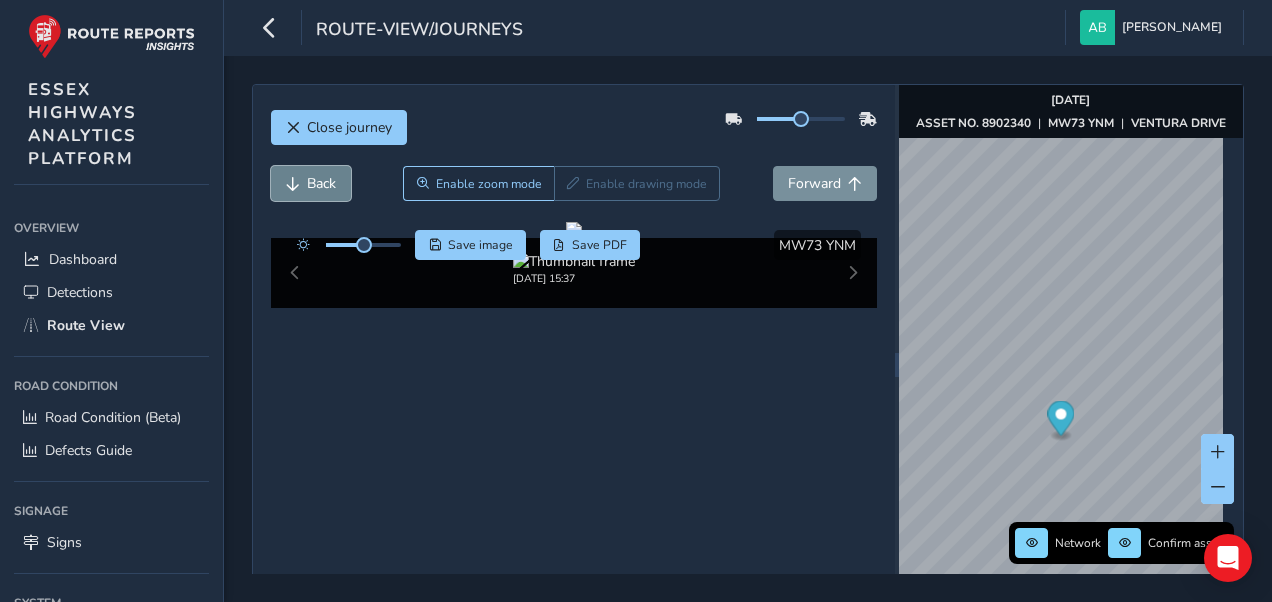 click on "Back" at bounding box center [321, 183] 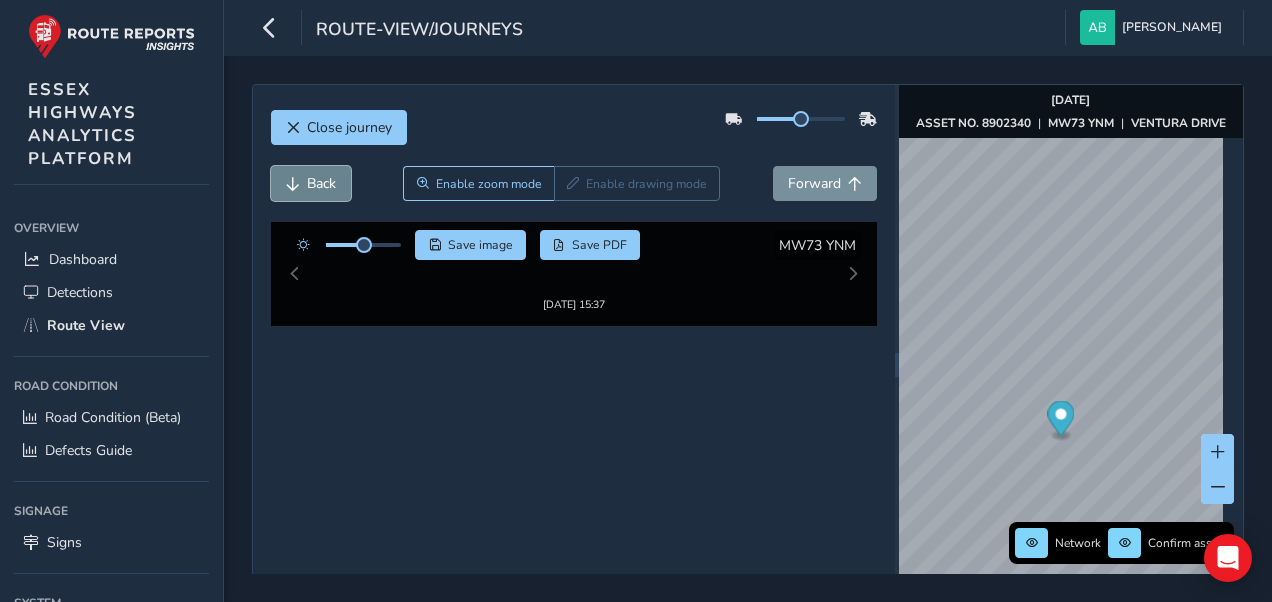 click on "Back" at bounding box center (321, 183) 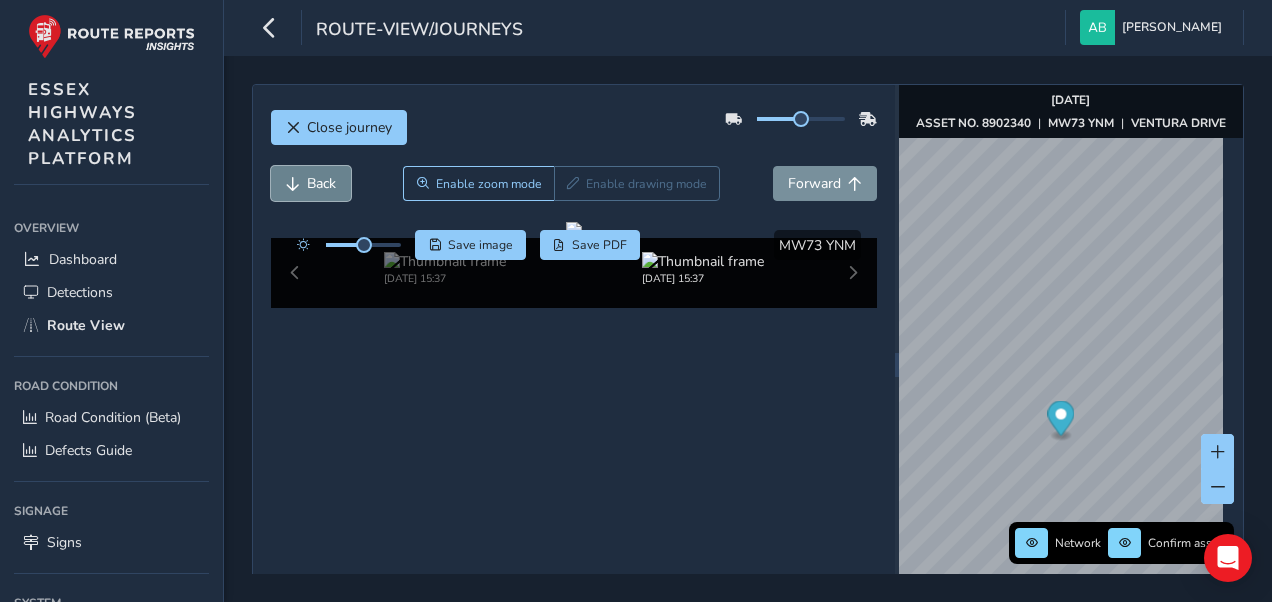click on "Back" at bounding box center (321, 183) 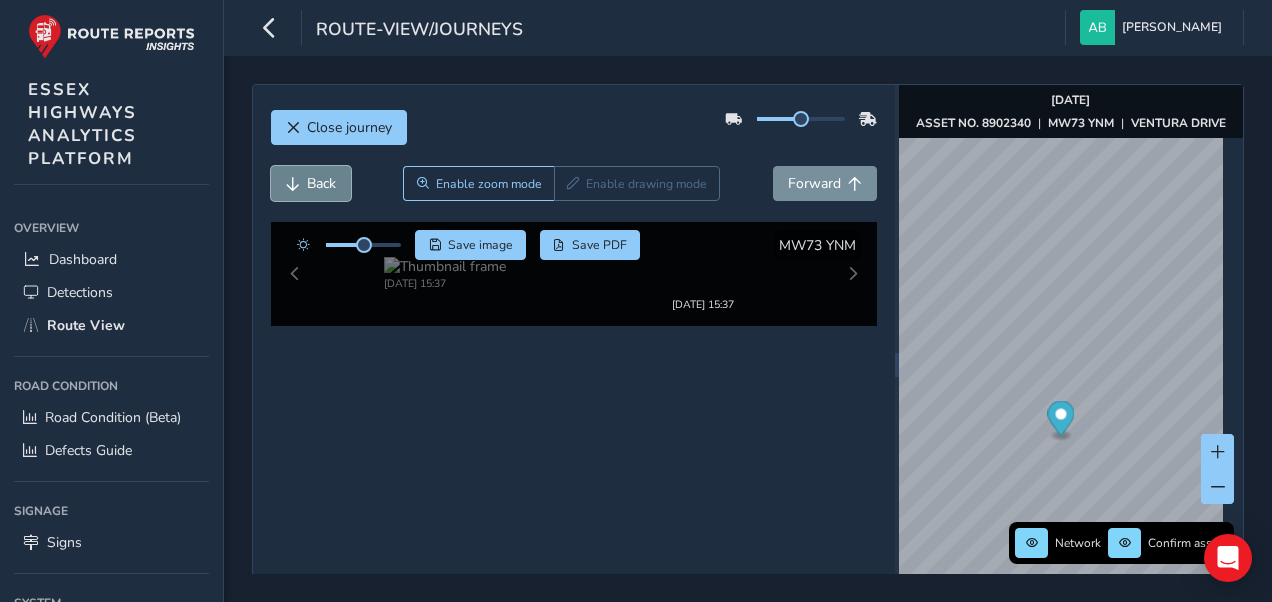 click on "Back" at bounding box center [321, 183] 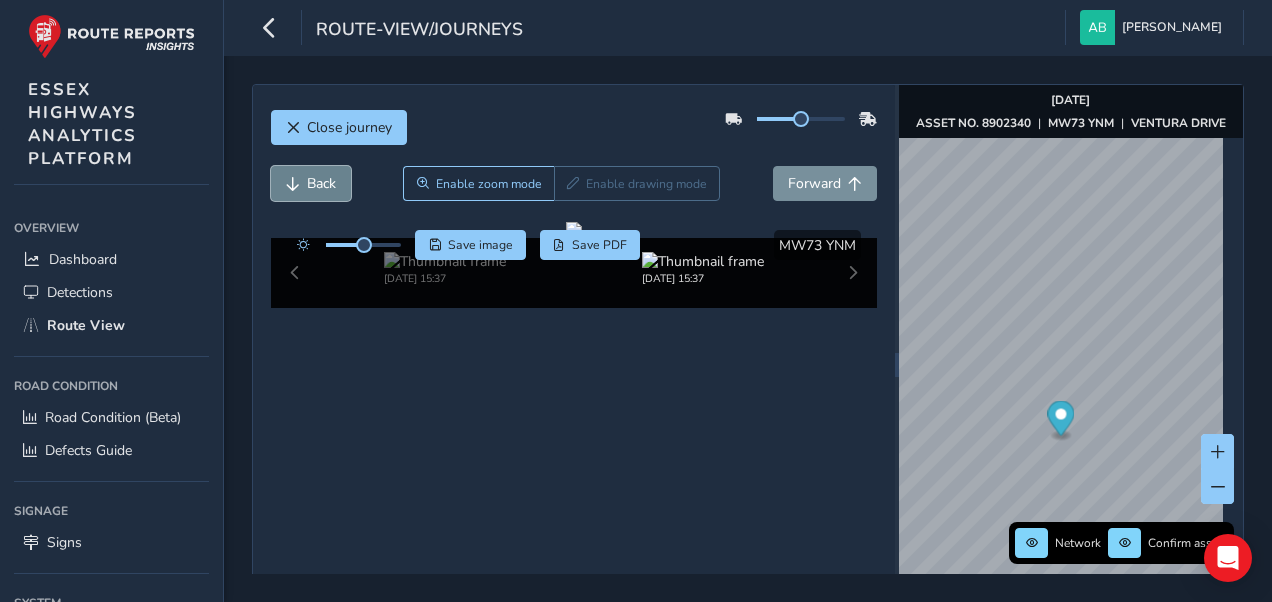click on "Back" at bounding box center [321, 183] 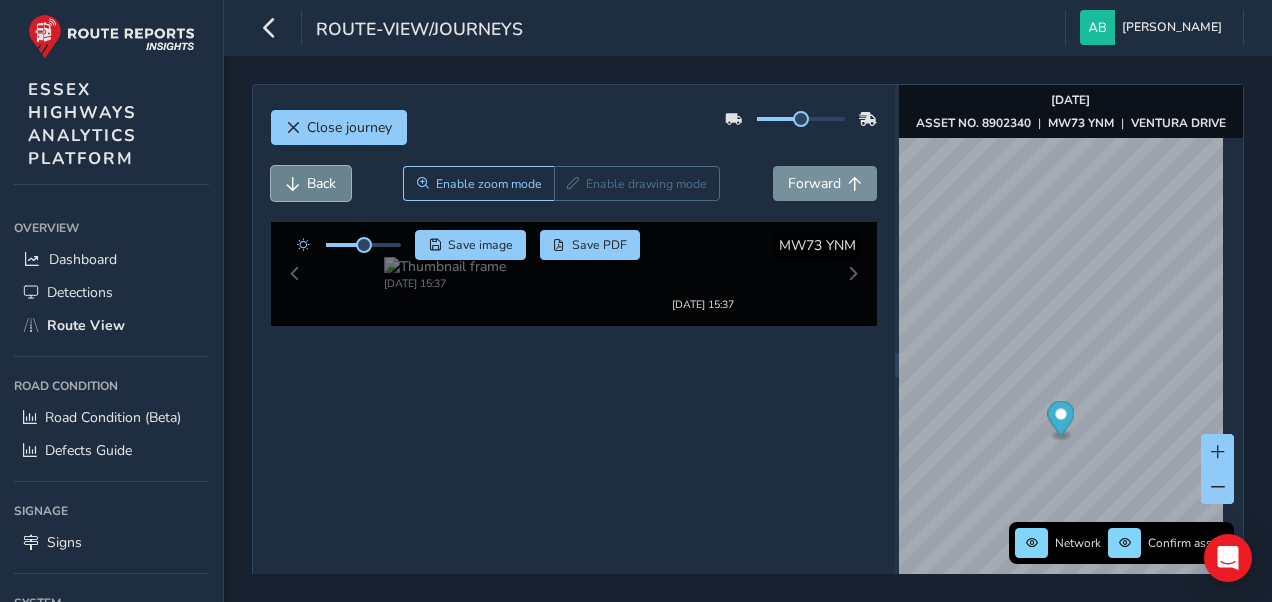 click on "Back" at bounding box center (321, 183) 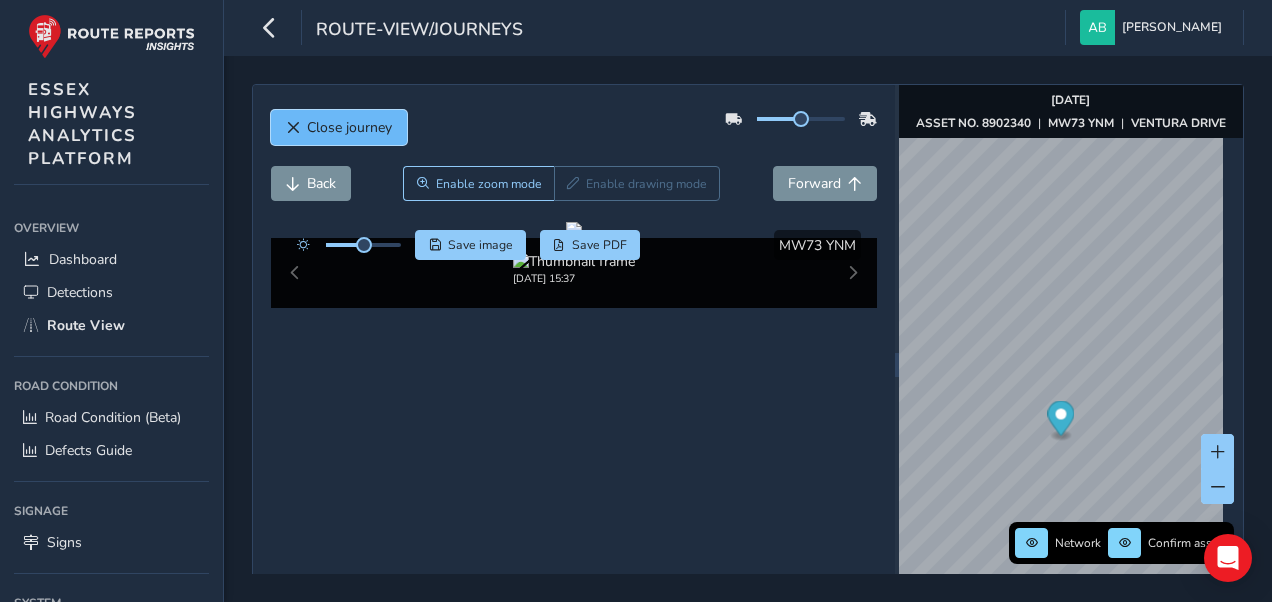 click on "Close journey" at bounding box center [349, 127] 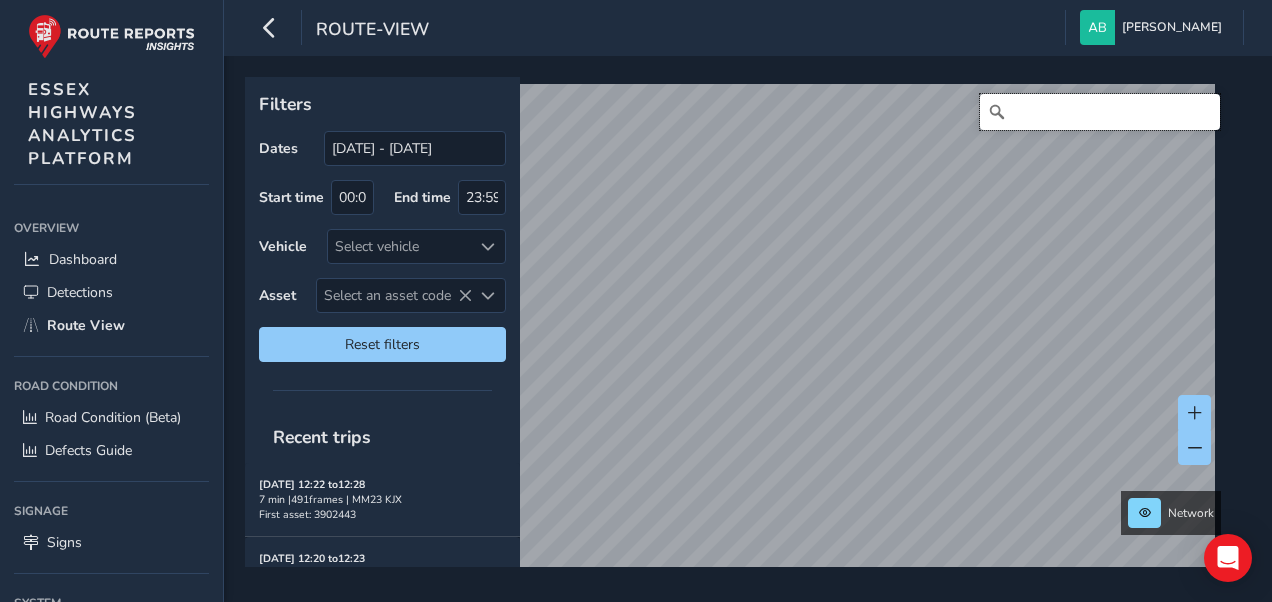 click at bounding box center (1100, 112) 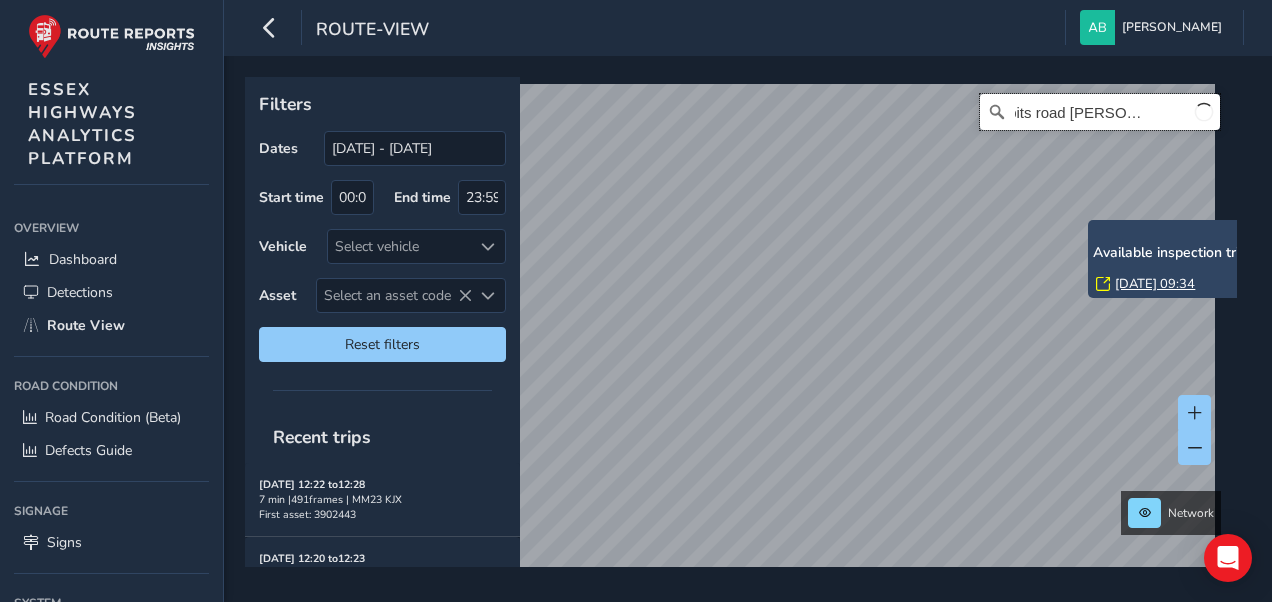 scroll, scrollTop: 0, scrollLeft: 49, axis: horizontal 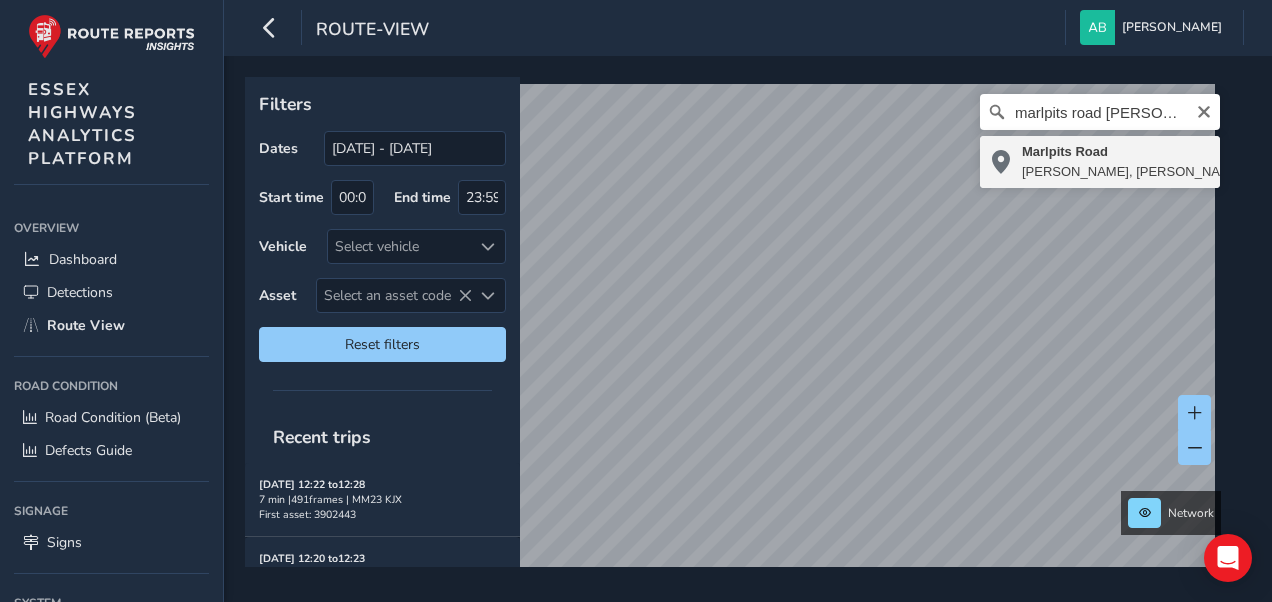 type on "[STREET_ADDRESS][PERSON_NAME]" 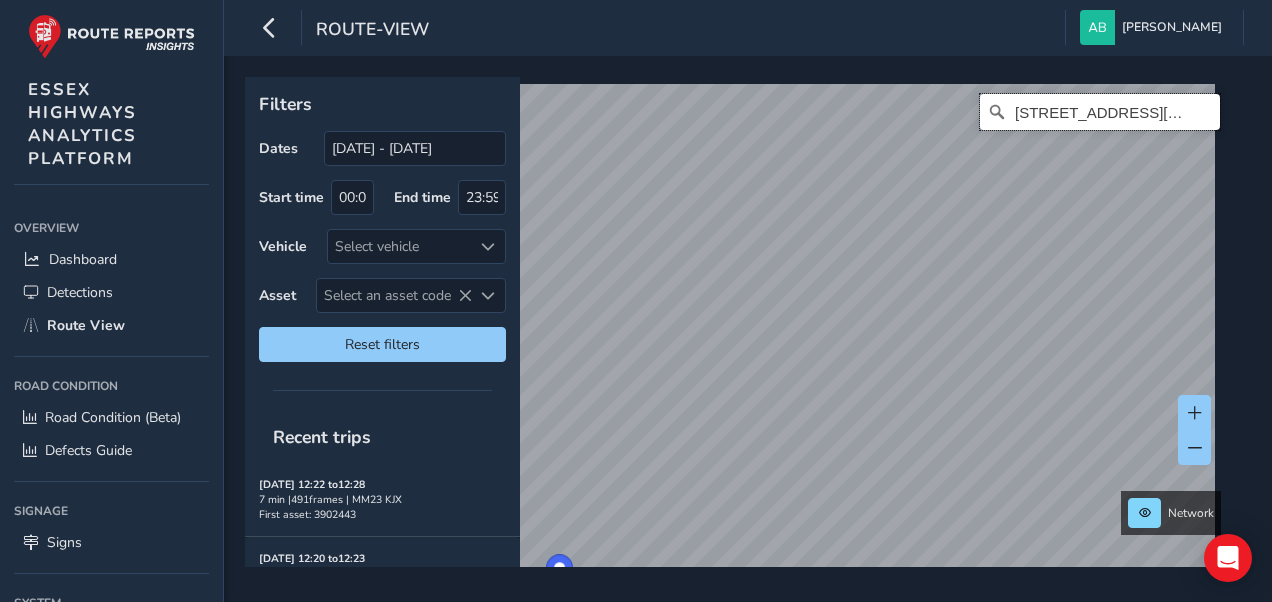 scroll, scrollTop: 0, scrollLeft: 0, axis: both 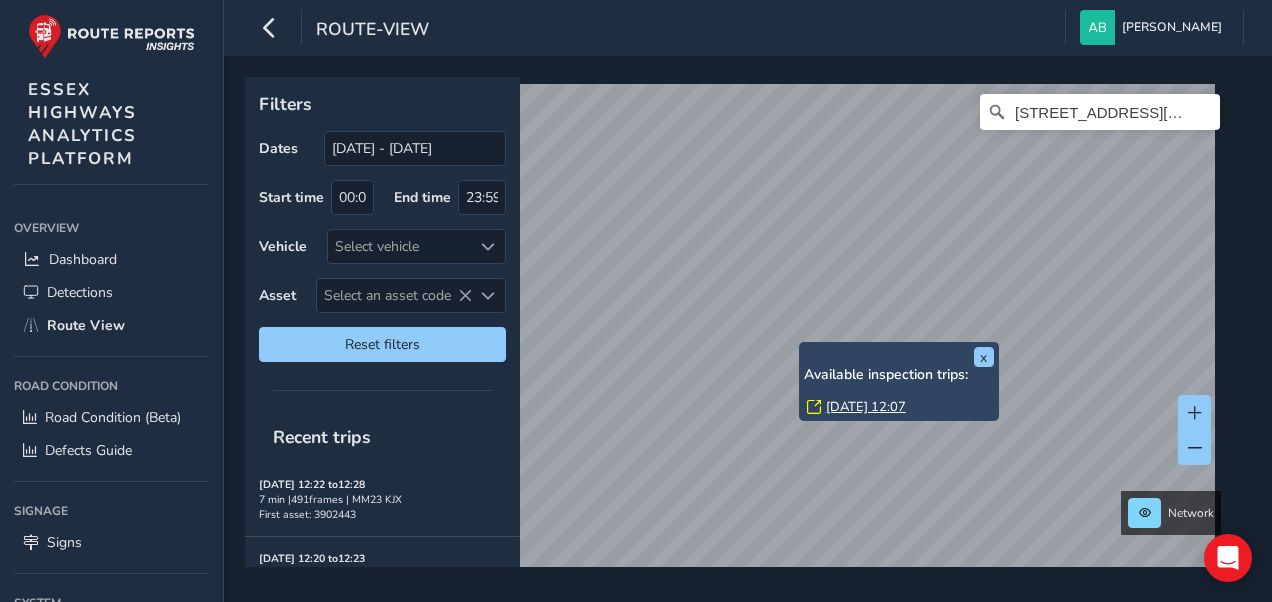 click on "x Available inspection trips: [DATE] 12:07 Filters Dates [DATE] - [DATE] Start time 00:00 End time 23:59 Vehicle Select vehicle Asset Select an asset code Select an asset code Reset filters Recent trips [DATE] 12:22   to  12:28 7   min |  491  frames    | MM23 KJX First asset: 3902443 [DATE] 12:20   to  12:23 4   min |  253  frames    | MT25 BKG First asset: 6301209 [DATE] 12:18   to  12:28 10   min |  600  frames    | PF73 0JL First asset: 6601956 [DATE] 12:17   to  12:28 11   min |  653  frames    | MW73 YMY First asset: 39902169 [DATE] 12:13   to  12:16 4   min |  196  frames    | MT25 BKG First asset: 6301171 [DATE] 12:12   to  12:12 1   min |  20  frames    | ML73 NBA First asset: 13800708 [DATE] 12:09   to  12:29 21   min |  1169  frames    | MJ19 UAL First asset: 4201096 [DATE] 12:05   to  12:05 1   min |  6  frames    | MT25 BKG First asset: 6300236 [DATE] 12:01   to  12:03 3   min |  97  frames    | PF73 0JL First asset: 6601651 [DATE] 11:59   to  12:08 9   min |  866  frames" at bounding box center (741, 322) 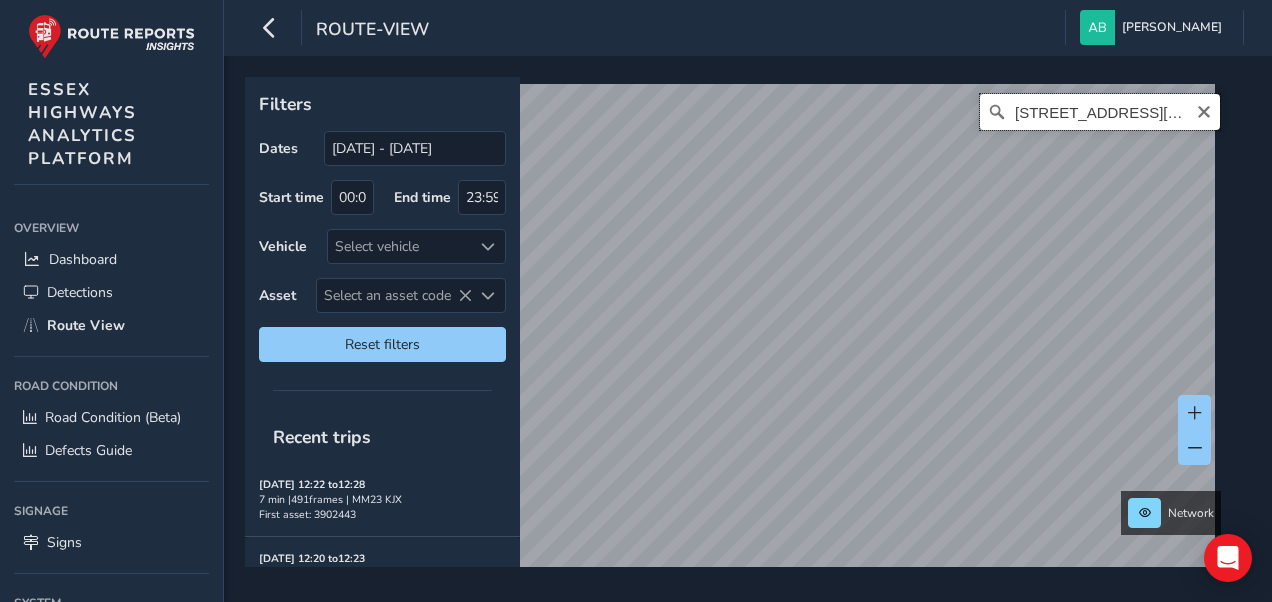 click on "[STREET_ADDRESS][PERSON_NAME]" at bounding box center (1100, 112) 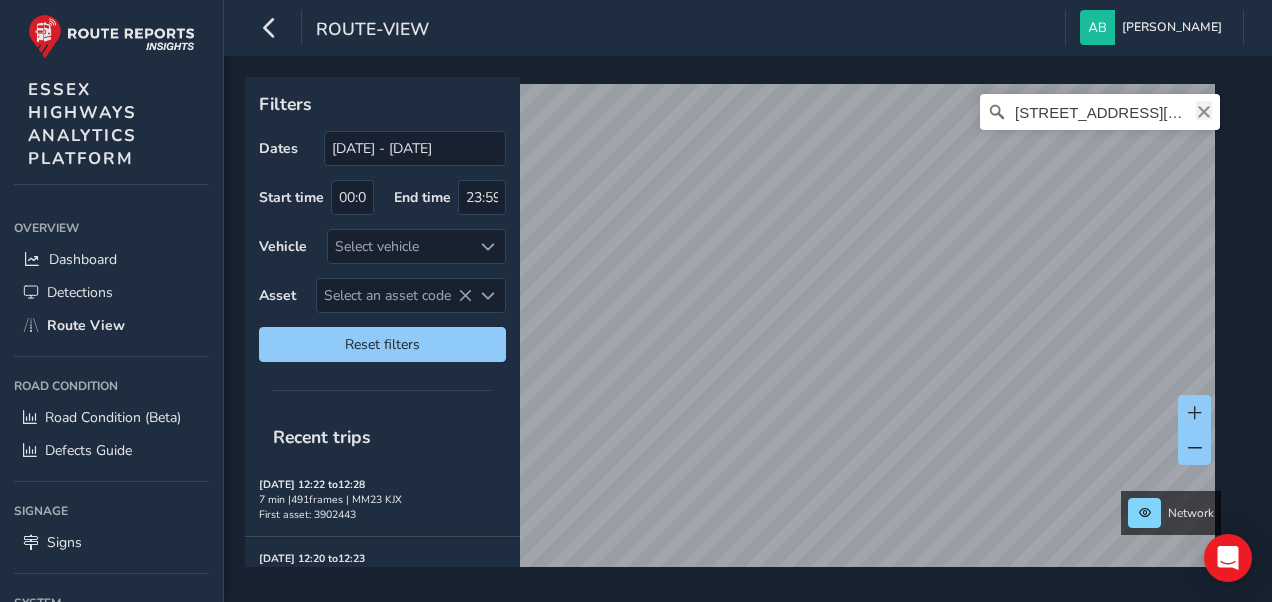 click 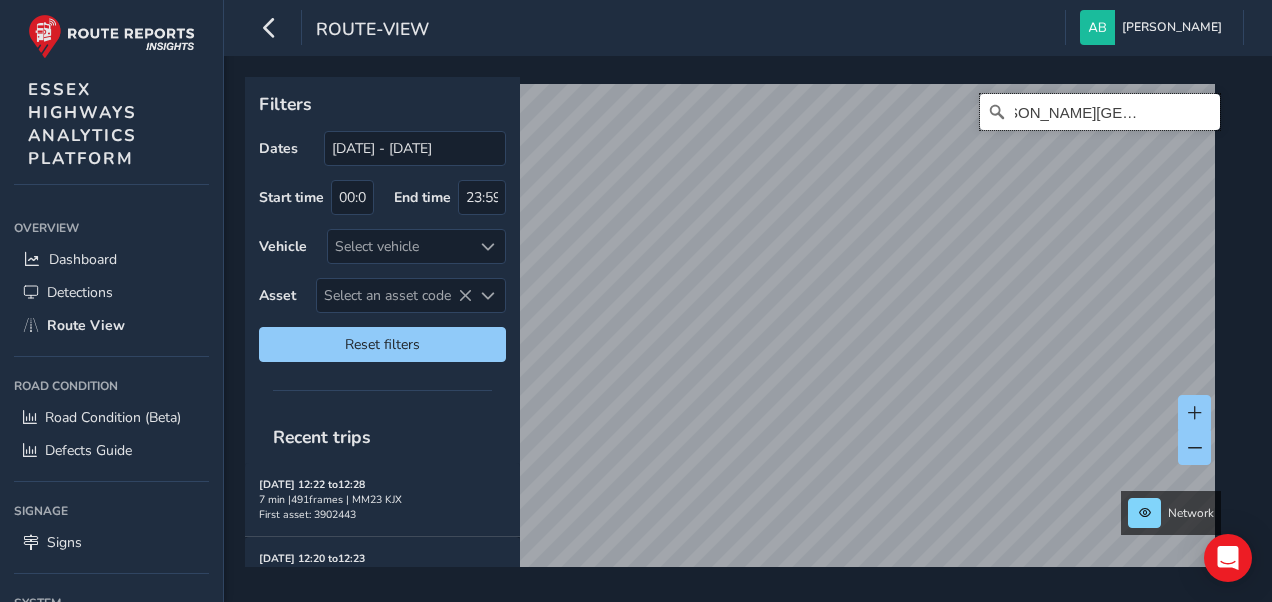 scroll, scrollTop: 0, scrollLeft: 56, axis: horizontal 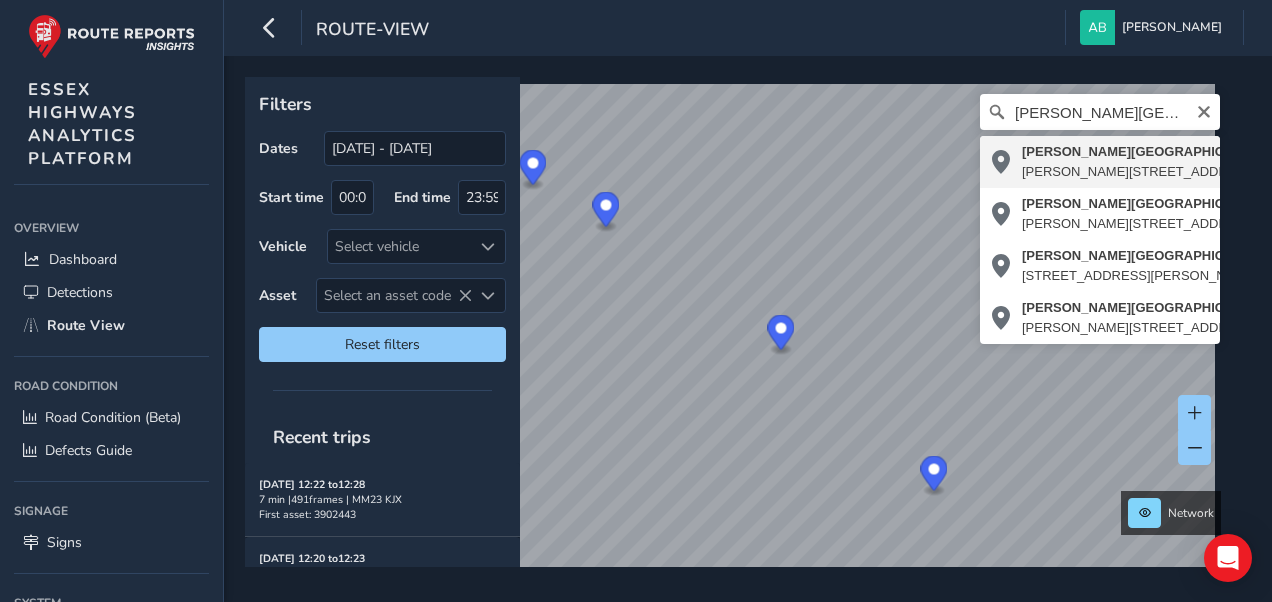 type on "[PERSON_NAME][STREET_ADDRESS][PERSON_NAME]" 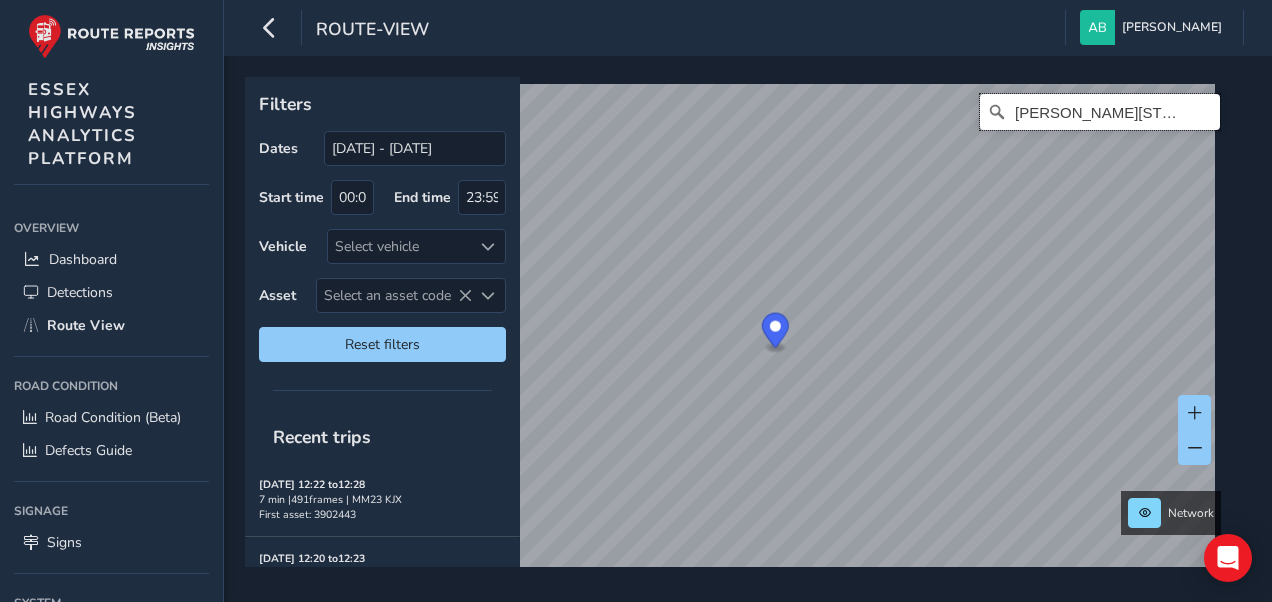 scroll, scrollTop: 0, scrollLeft: 0, axis: both 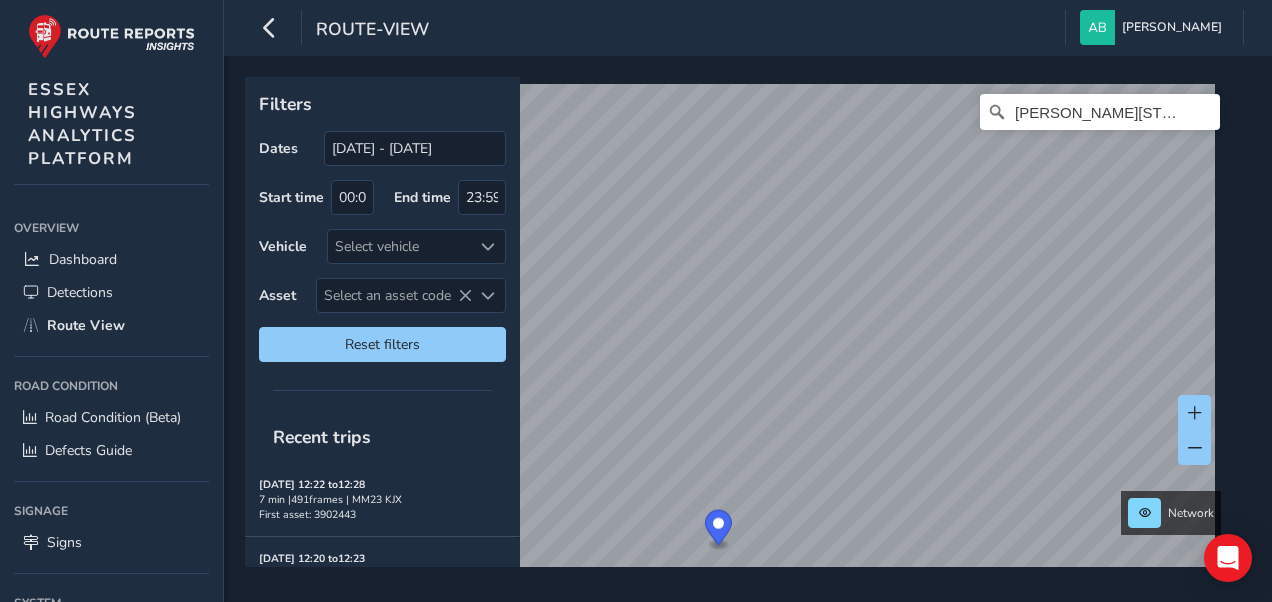 click on "route-view [PERSON_NAME] Colour Scheme: Dark Dim Light Logout Filters Dates [DATE] - [DATE] Start time 00:00 End time 23:59 Vehicle Select vehicle Asset Select an asset code Select an asset code Reset filters Recent trips [DATE] 12:22   to  12:28 7   min |  491  frames    | MM23 KJX First asset: 3902443 [DATE] 12:20   to  12:23 4   min |  253  frames    | MT25 BKG First asset: 6301209 [DATE] 12:18   to  12:28 10   min |  600  frames    | PF73 0JL First asset: 6601956 [DATE] 12:17   to  12:28 11   min |  653  frames    | MW73 YMY First asset: 39902169 [DATE] 12:13   to  12:16 4   min |  196  frames    | MT25 BKG First asset: 6301171 [DATE] 12:12   to  12:12 1   min |  20  frames    | ML73 NBA First asset: 13800708 [DATE] 12:09   to  12:29 21   min |  1169  frames    | MJ19 UAL First asset: 4201096 [DATE] 12:05   to  12:05 1   min |  6  frames    | MT25 BKG First asset: 6300236 [DATE] 12:01   to  12:03 3   min |  97  frames    | PF73 0JL First asset: 6601651 [DATE] 11:59   to  12:08 9   866" at bounding box center (636, 301) 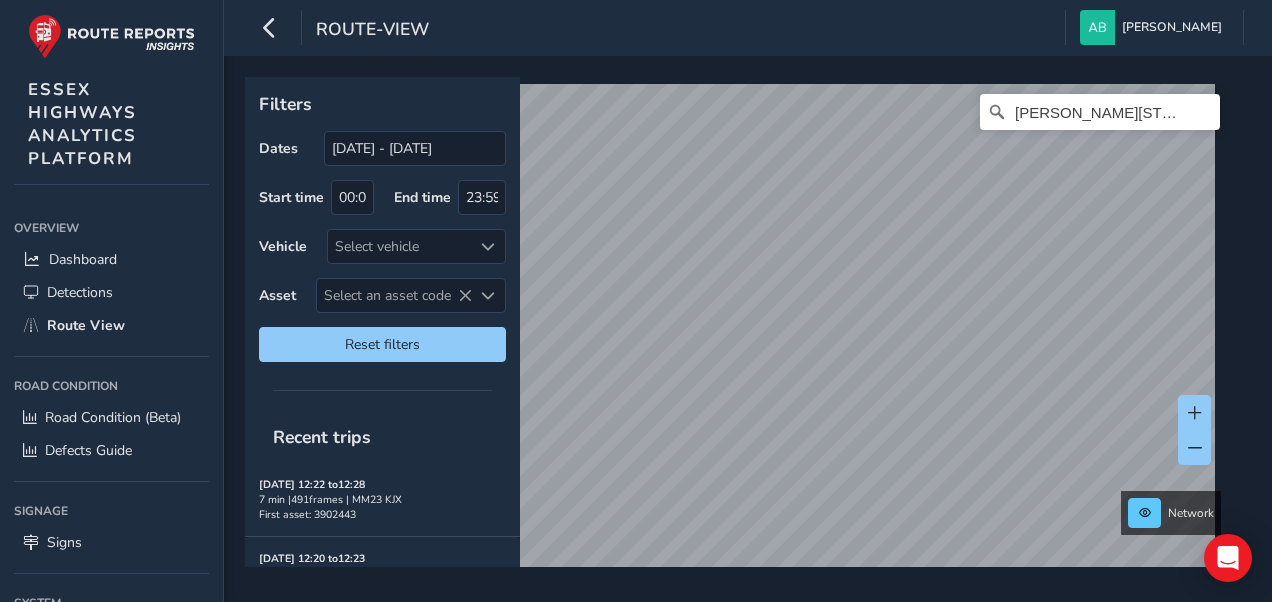 click on "[STREET_ADDRESS][PERSON_NAME][PERSON_NAME]" at bounding box center [741, 322] 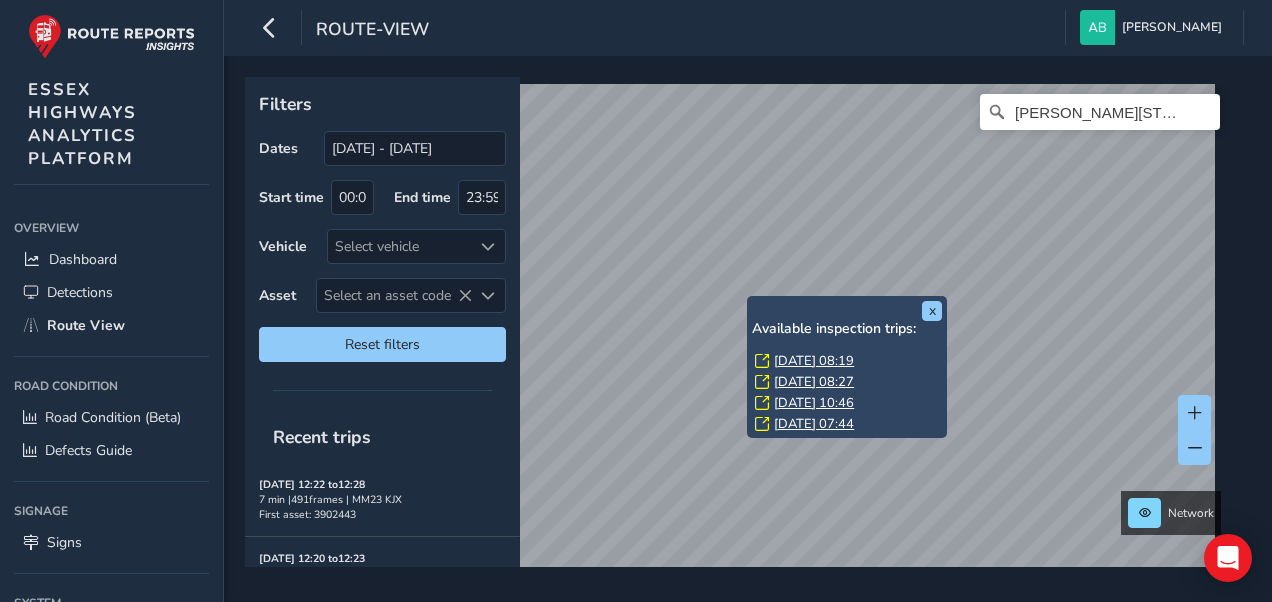 click on "[DATE] 08:19" at bounding box center (814, 361) 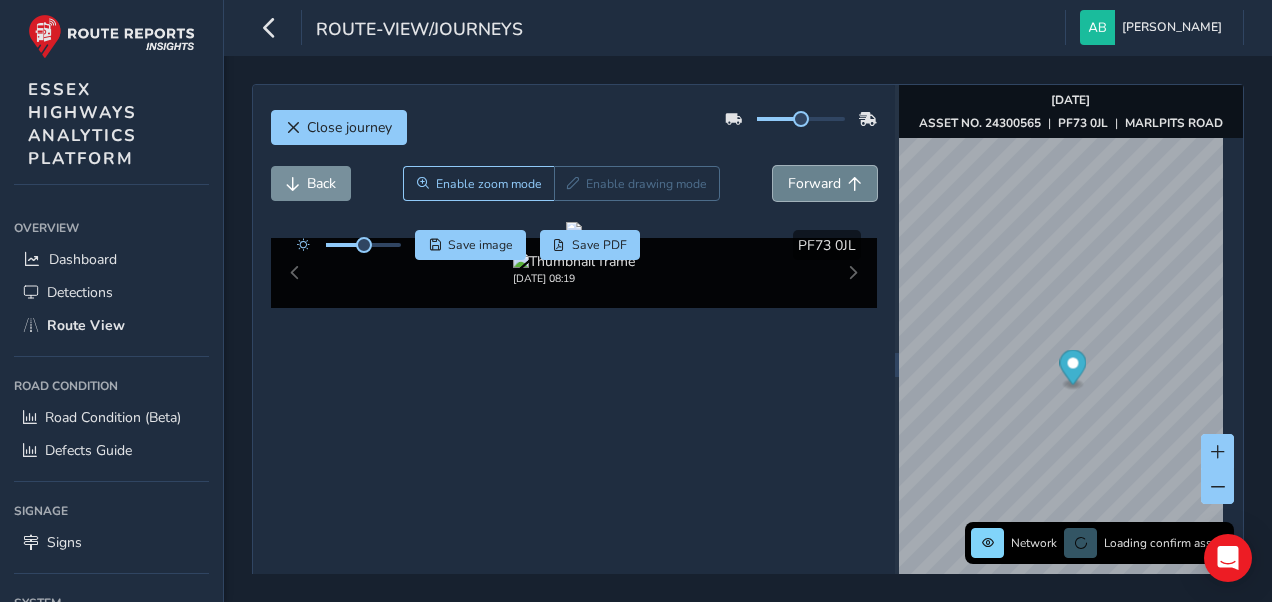 click on "Forward" at bounding box center [814, 183] 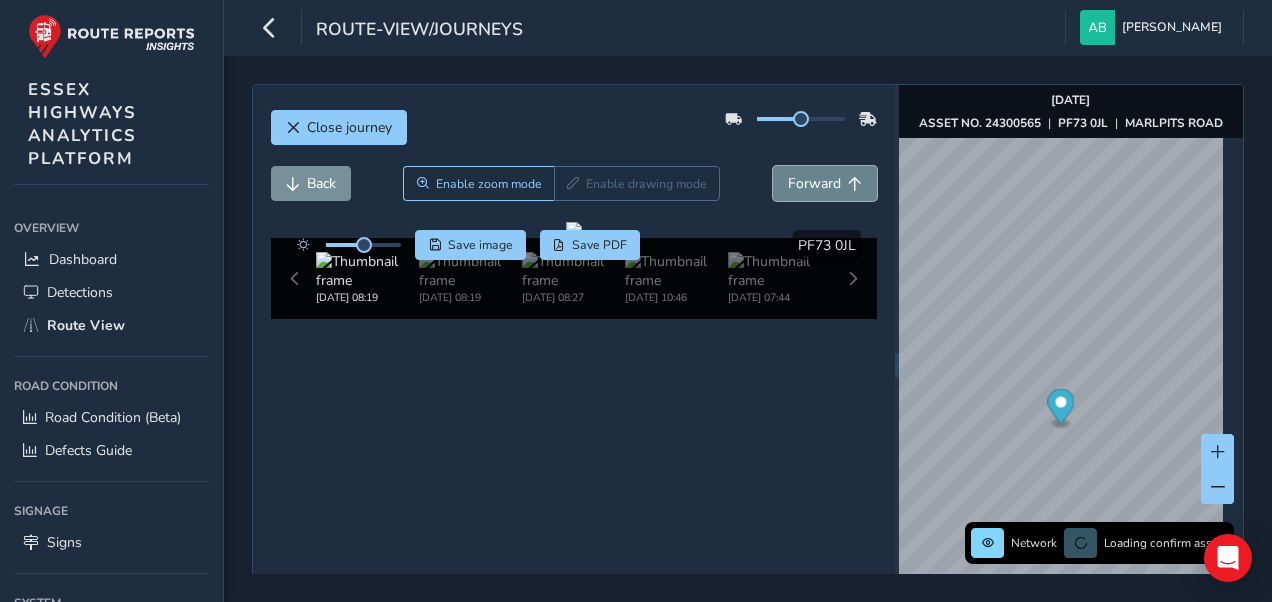 click on "Forward" at bounding box center [814, 183] 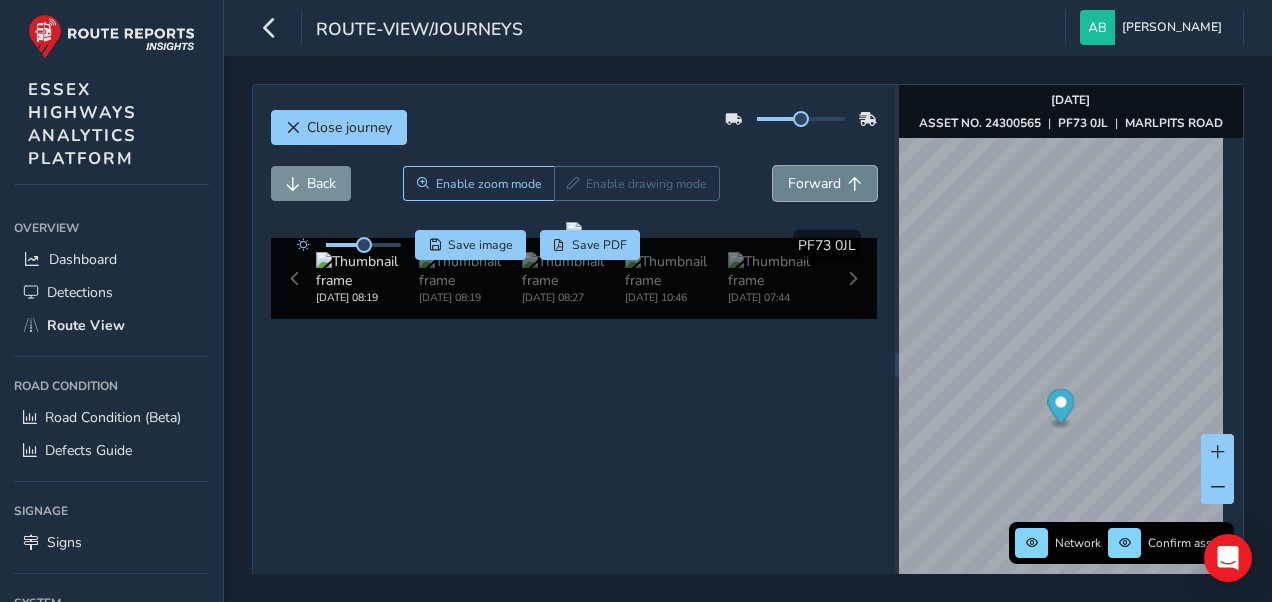 click on "Forward" at bounding box center [814, 183] 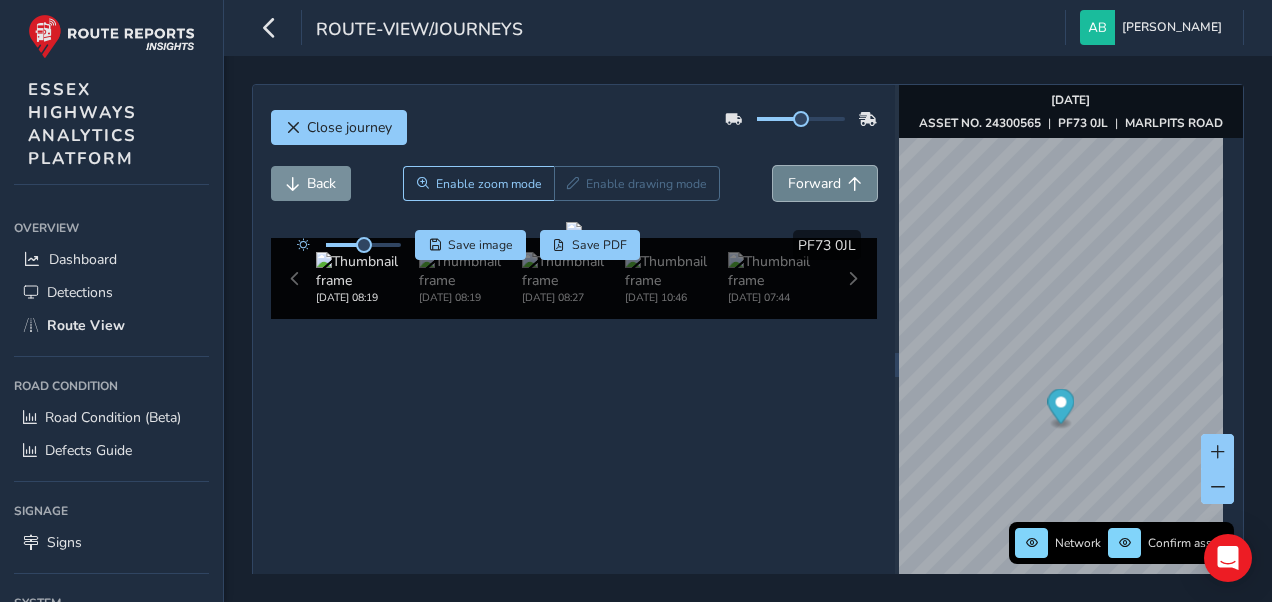 click on "Forward" at bounding box center [814, 183] 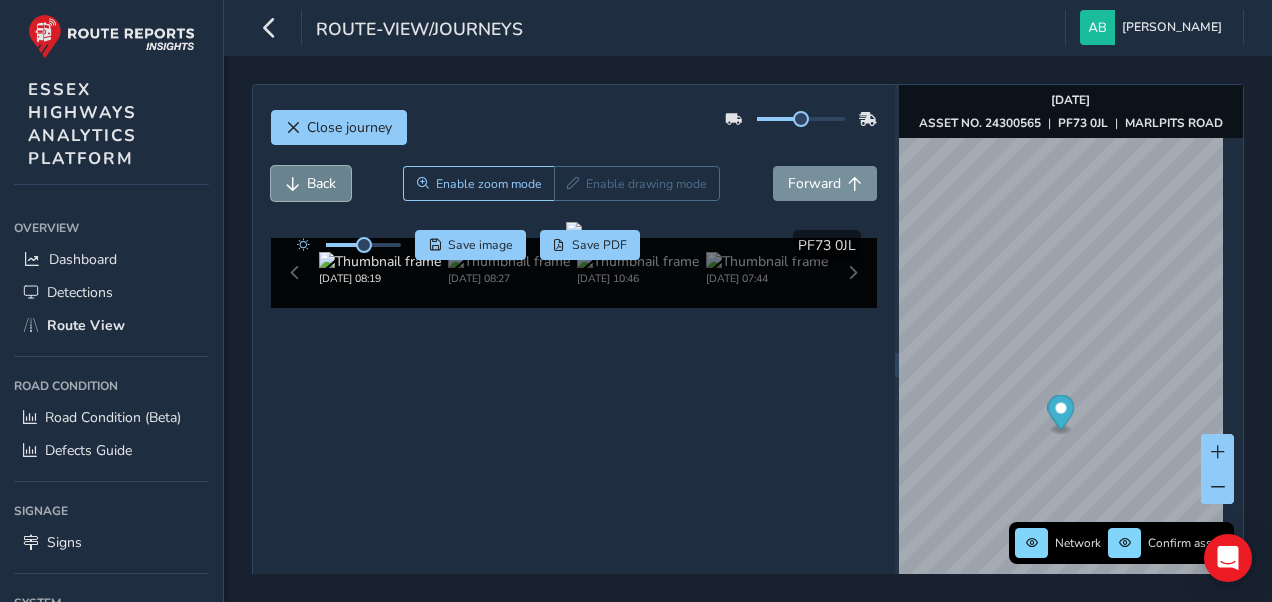 click on "Back" at bounding box center (321, 183) 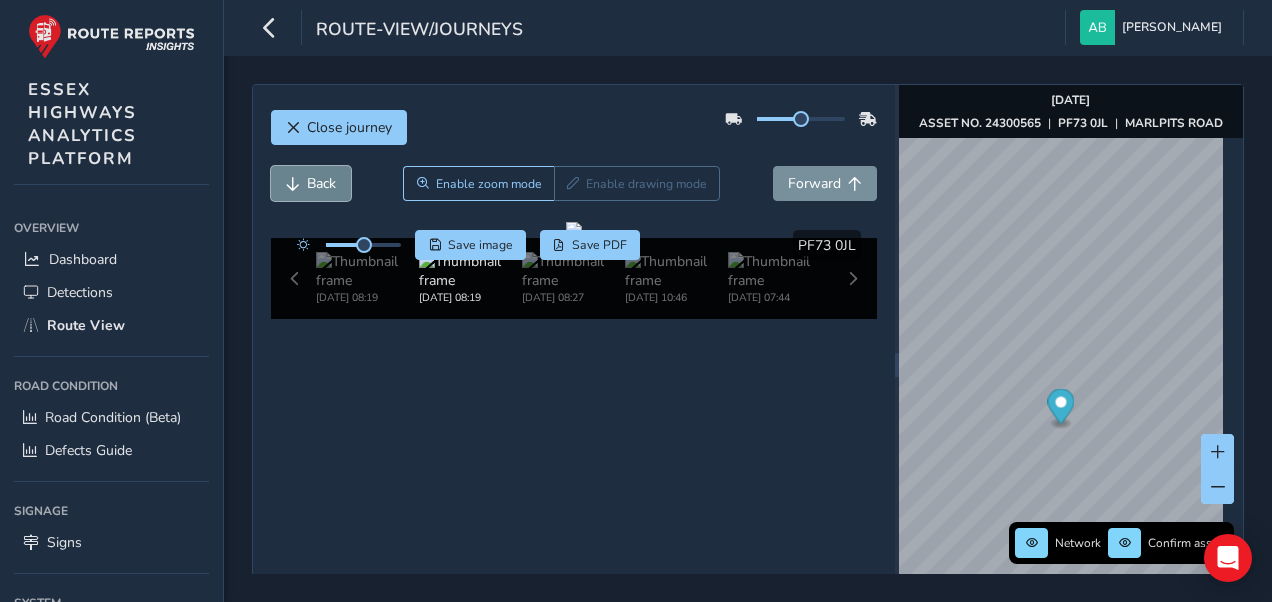 click on "Back" at bounding box center (321, 183) 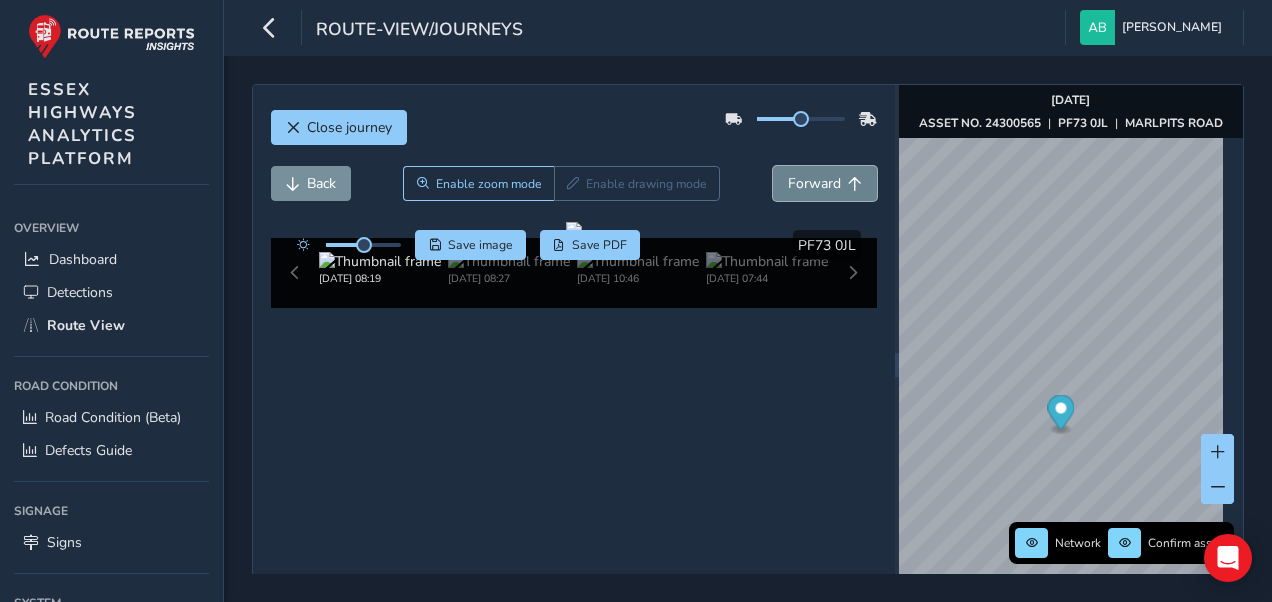 click on "Forward" at bounding box center [814, 183] 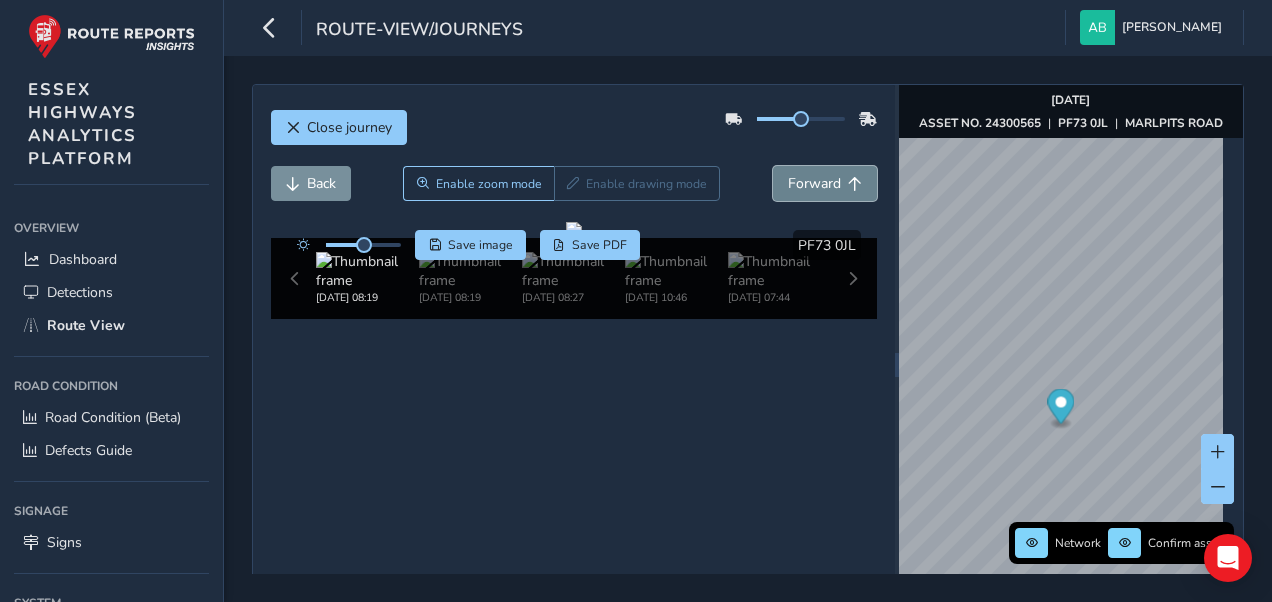 click on "Forward" at bounding box center (814, 183) 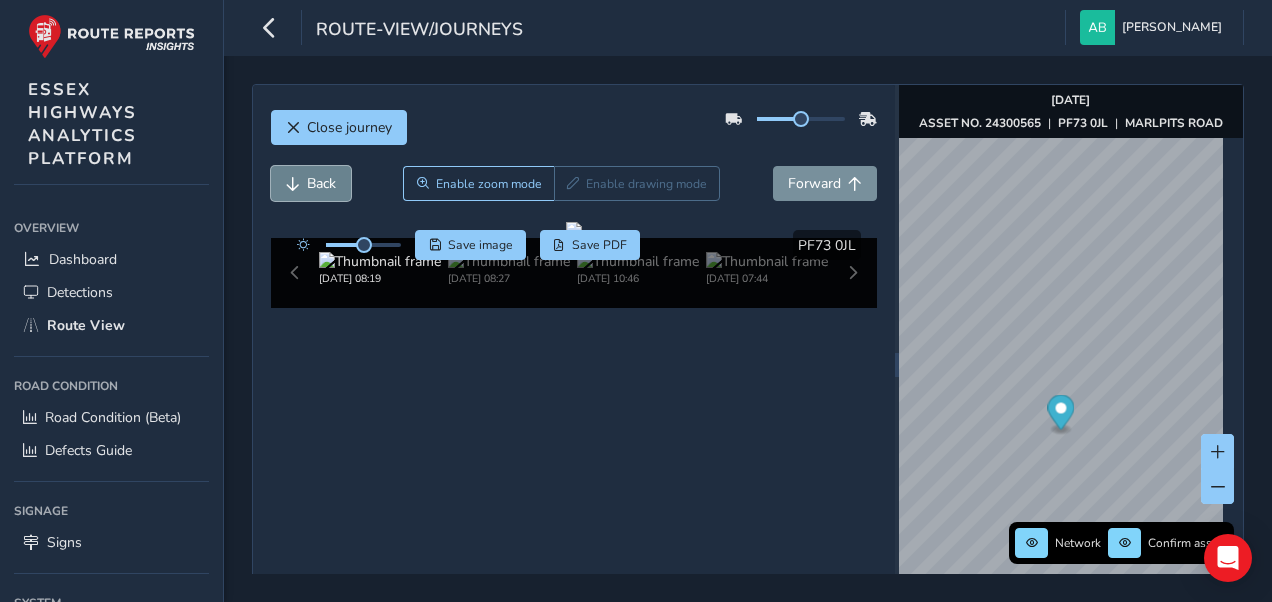 click on "Back" at bounding box center (311, 183) 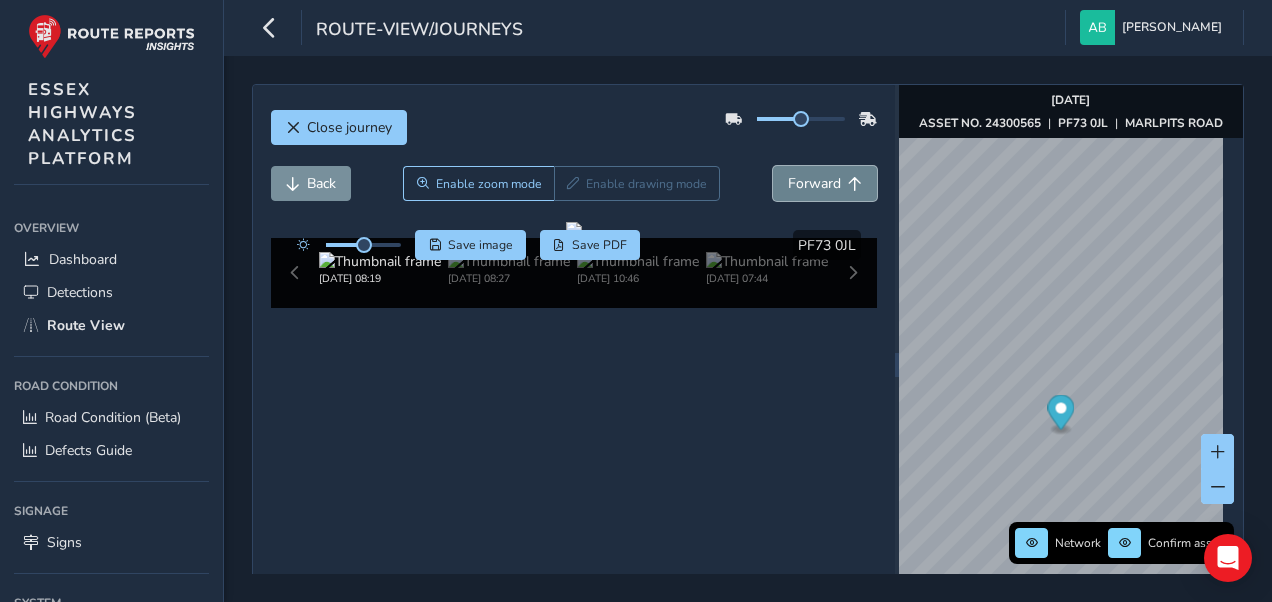 click on "Forward" at bounding box center [814, 183] 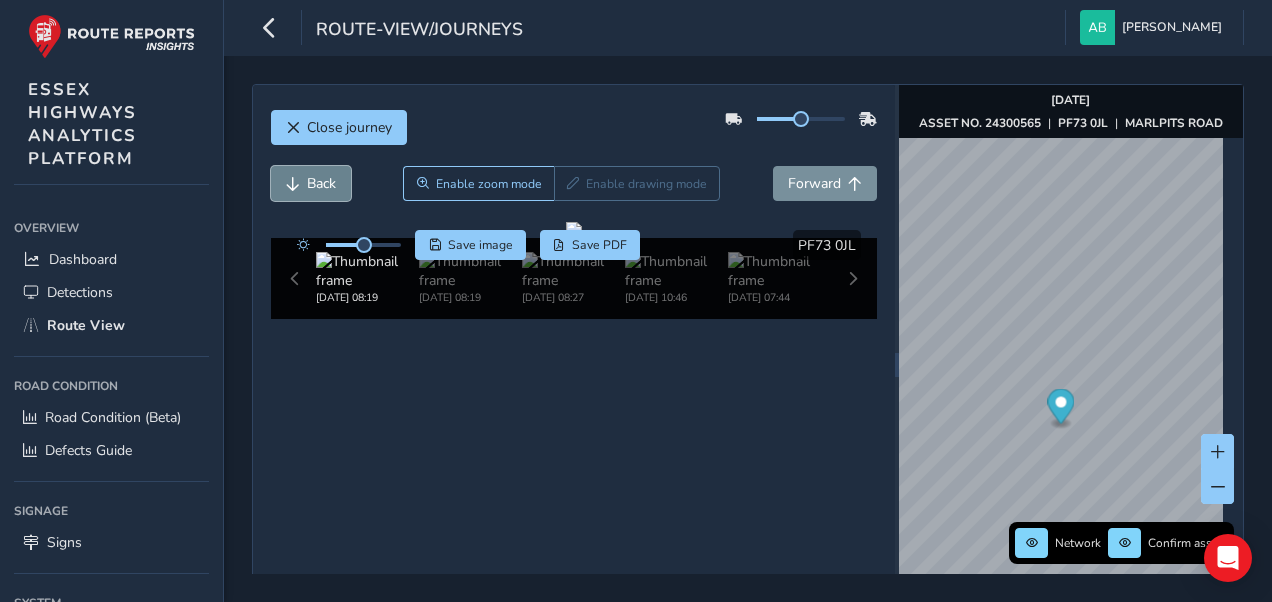 click on "Back" at bounding box center (321, 183) 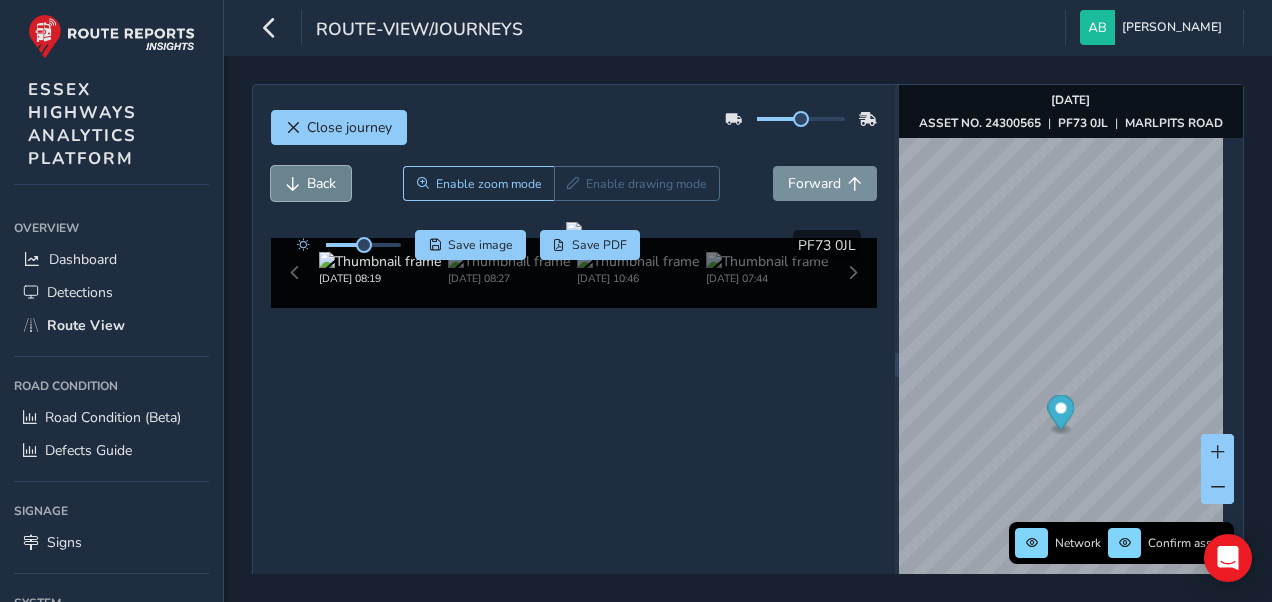 click on "Back" at bounding box center [321, 183] 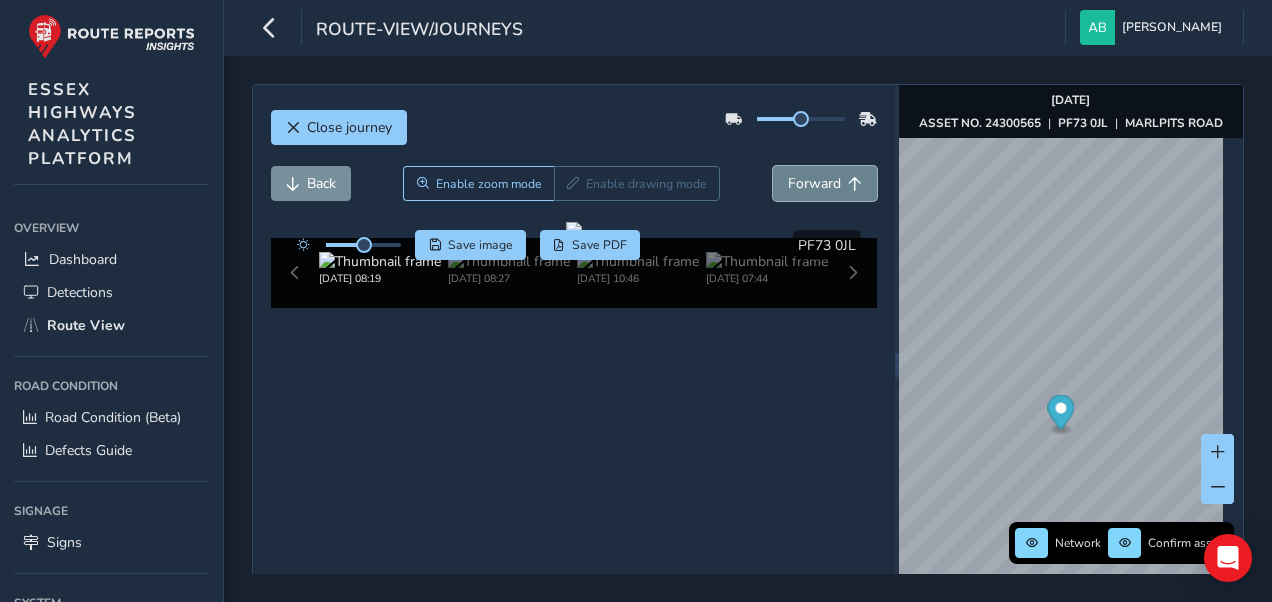 click on "Forward" at bounding box center (825, 183) 